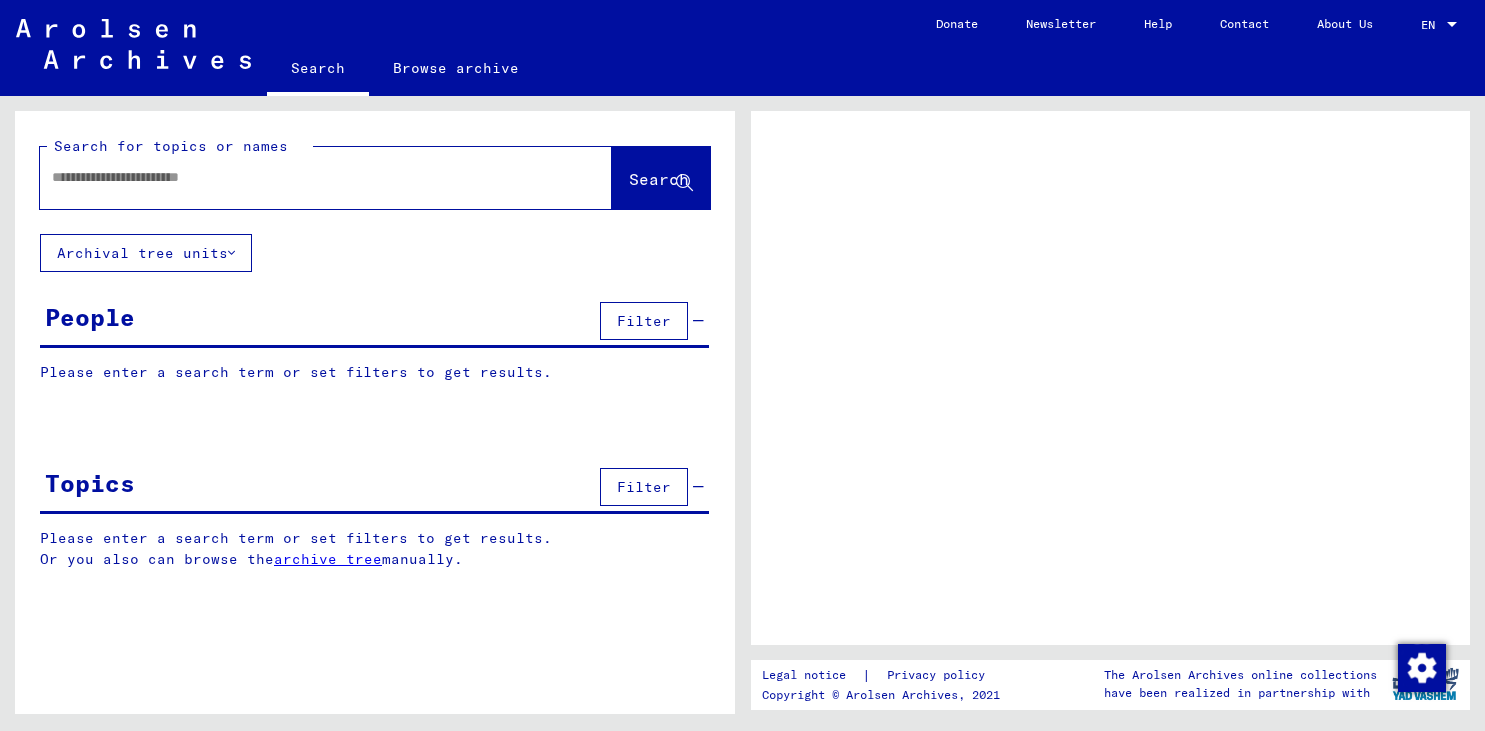 scroll, scrollTop: 0, scrollLeft: 0, axis: both 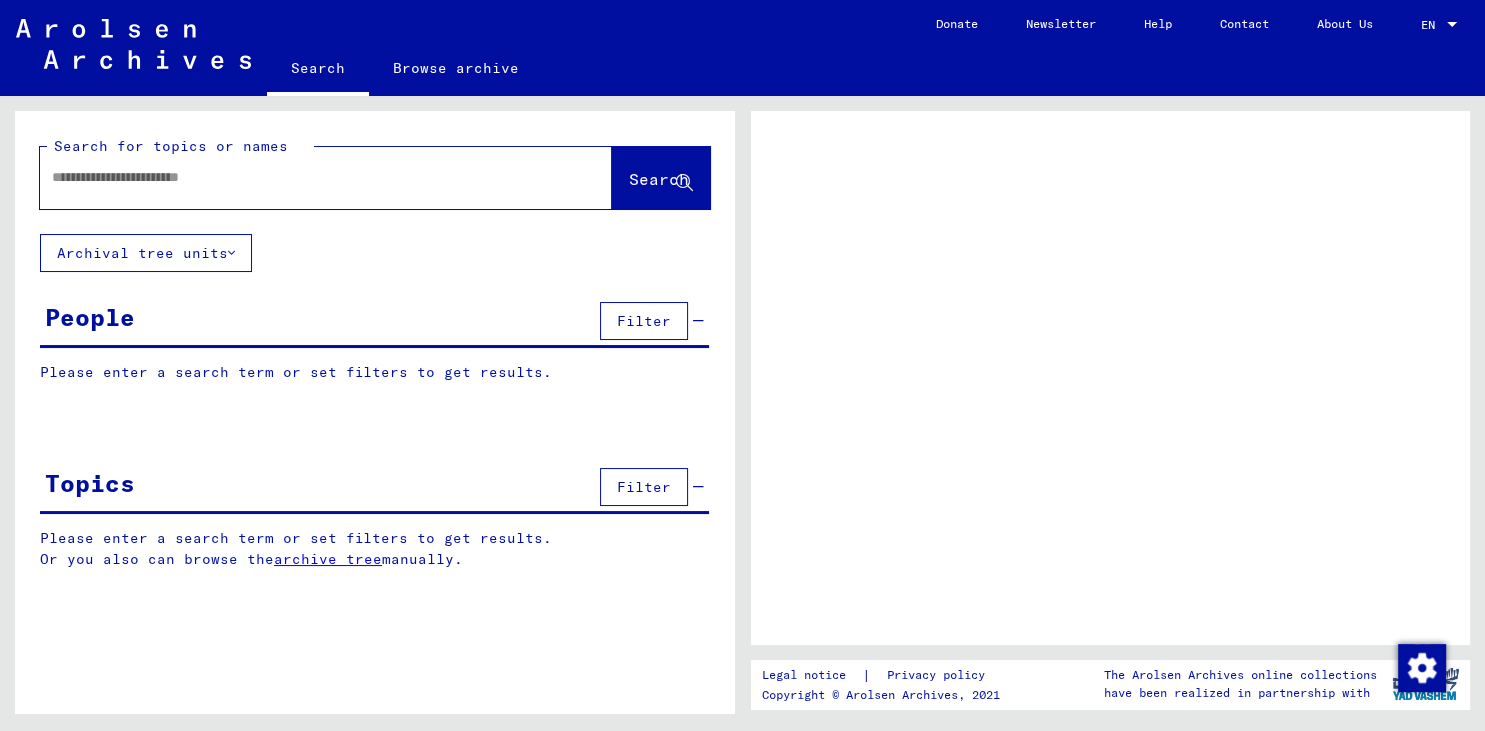 click at bounding box center [308, 177] 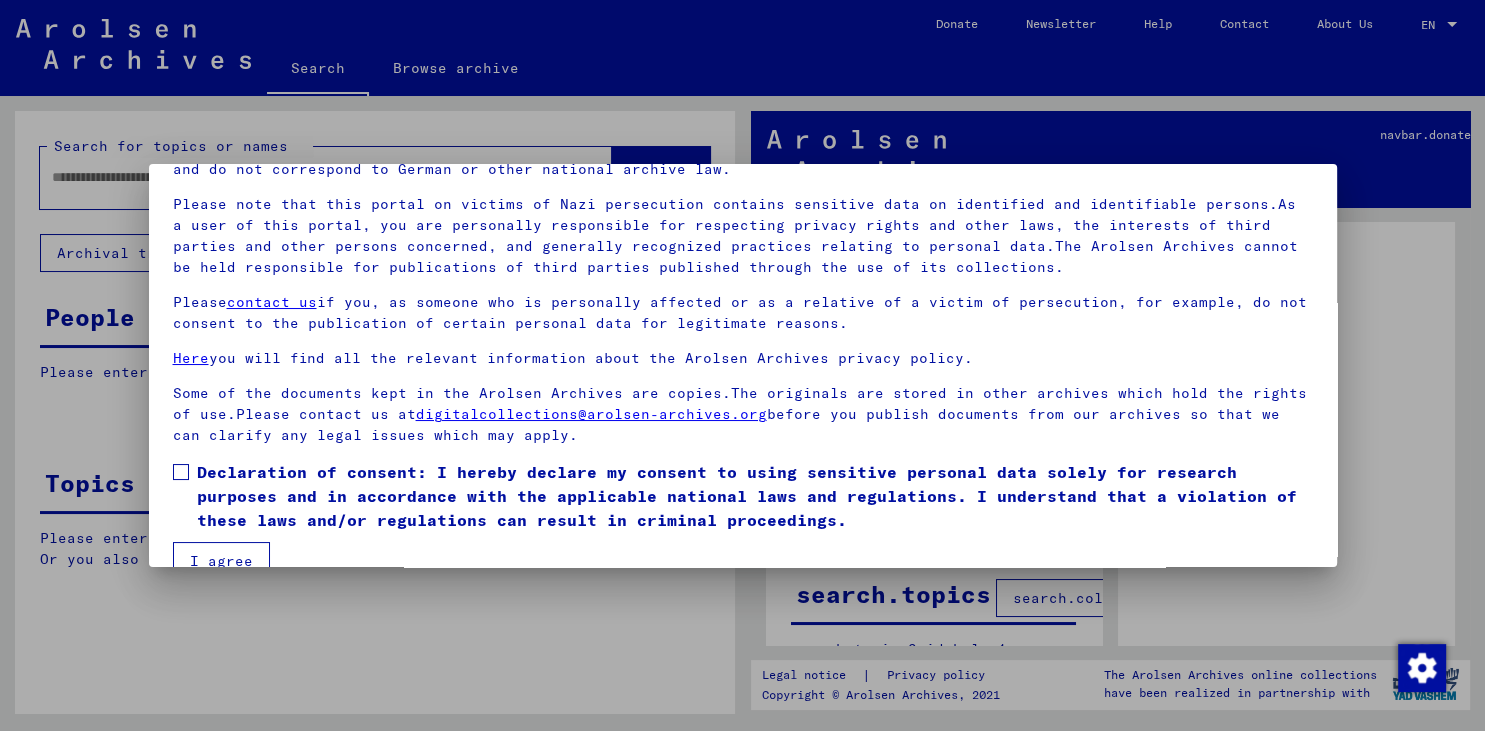 scroll, scrollTop: 154, scrollLeft: 0, axis: vertical 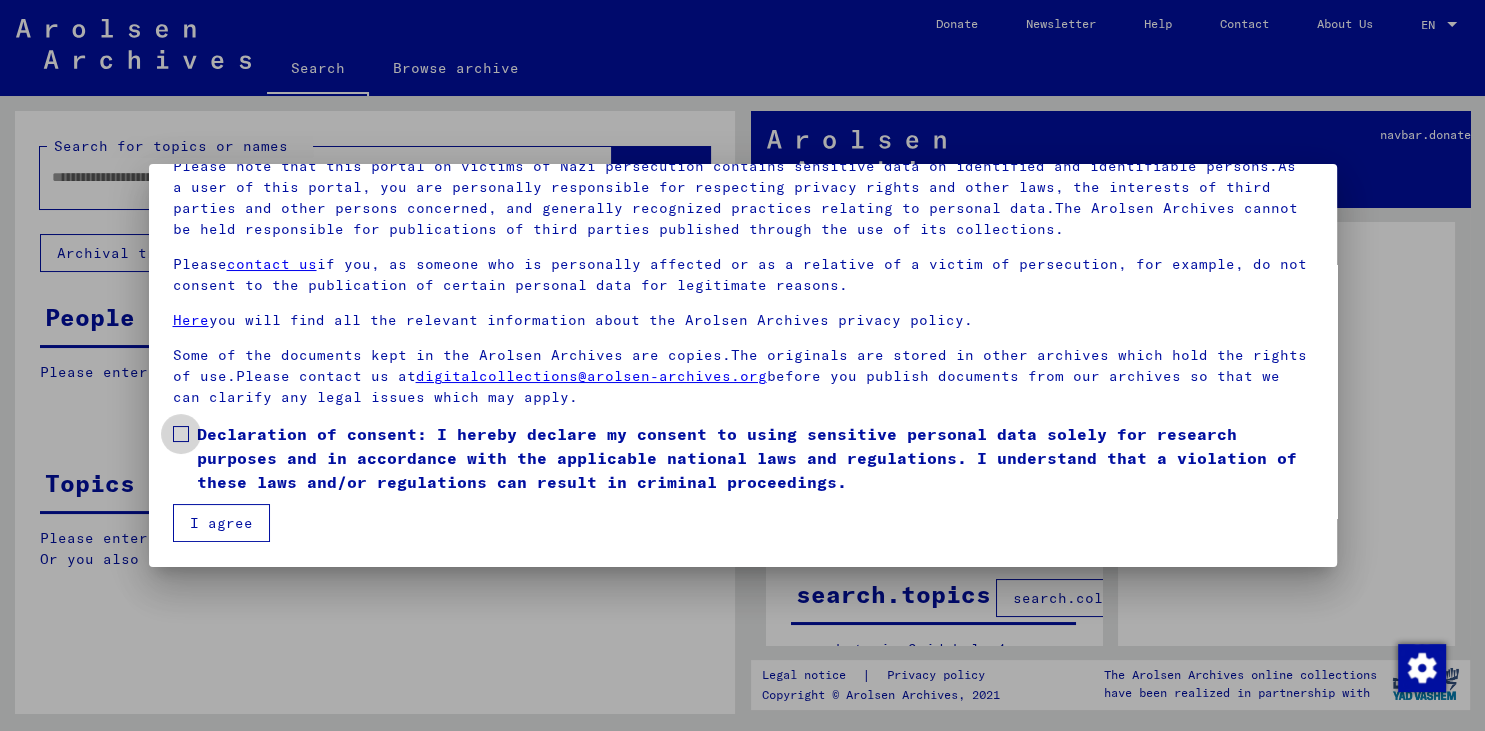click at bounding box center [181, 434] 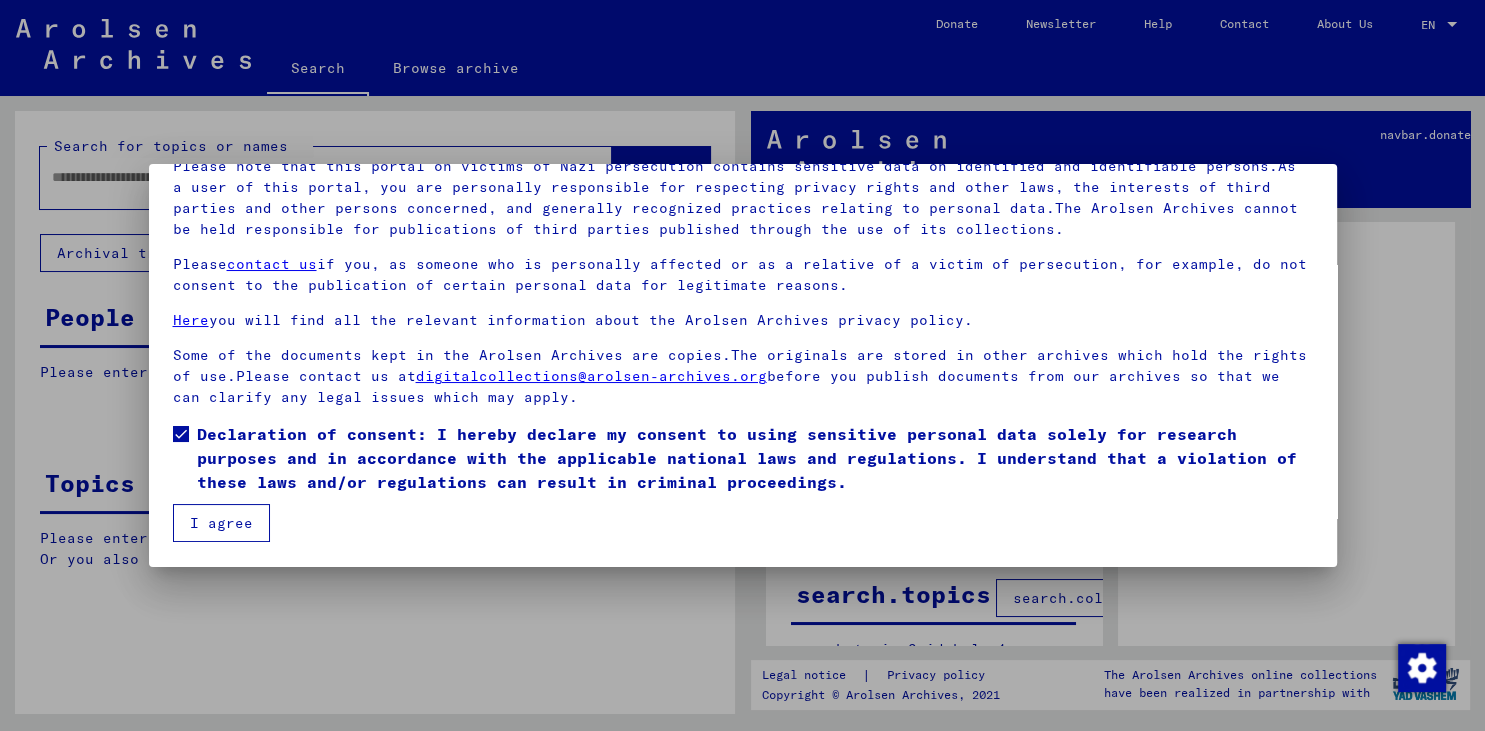 drag, startPoint x: 214, startPoint y: 521, endPoint x: 226, endPoint y: 483, distance: 39.849716 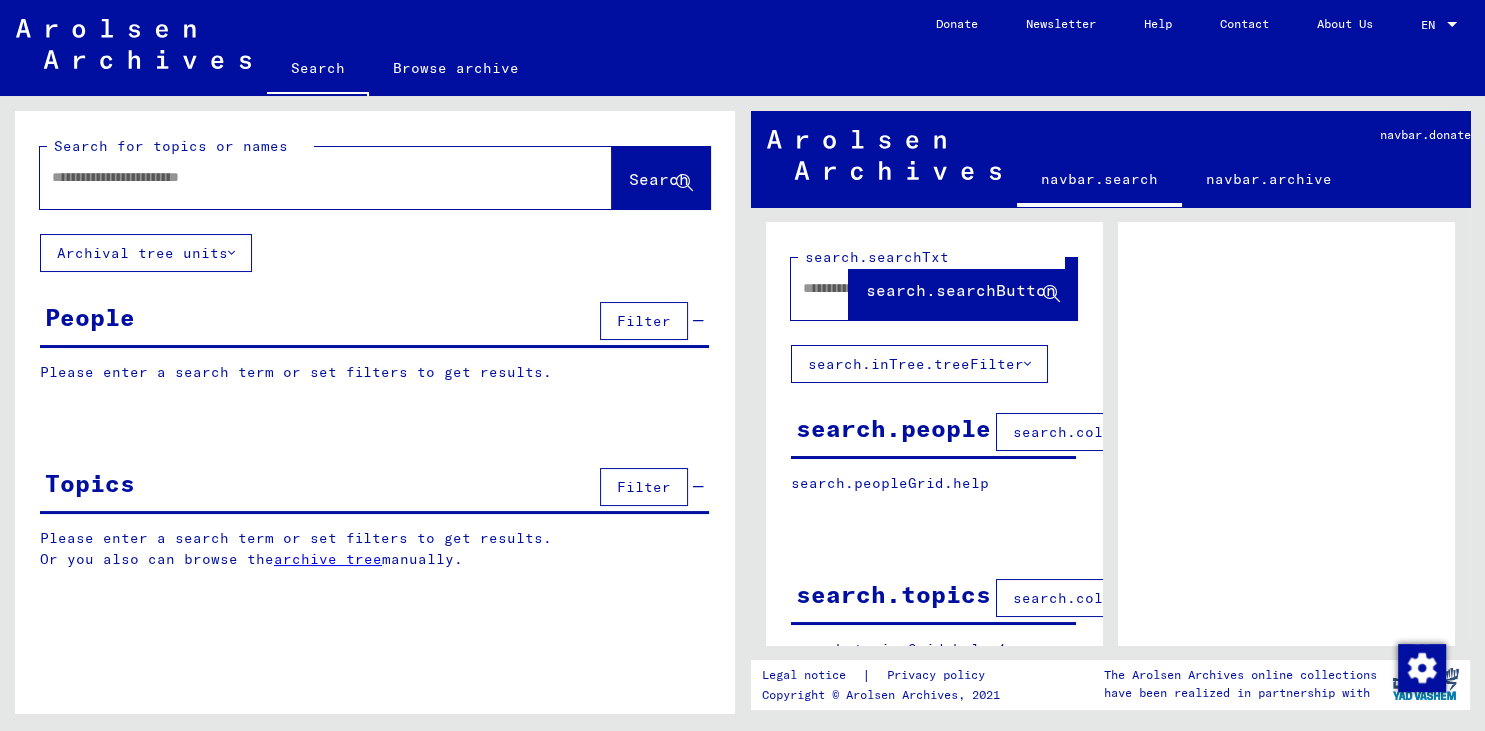 click at bounding box center (308, 177) 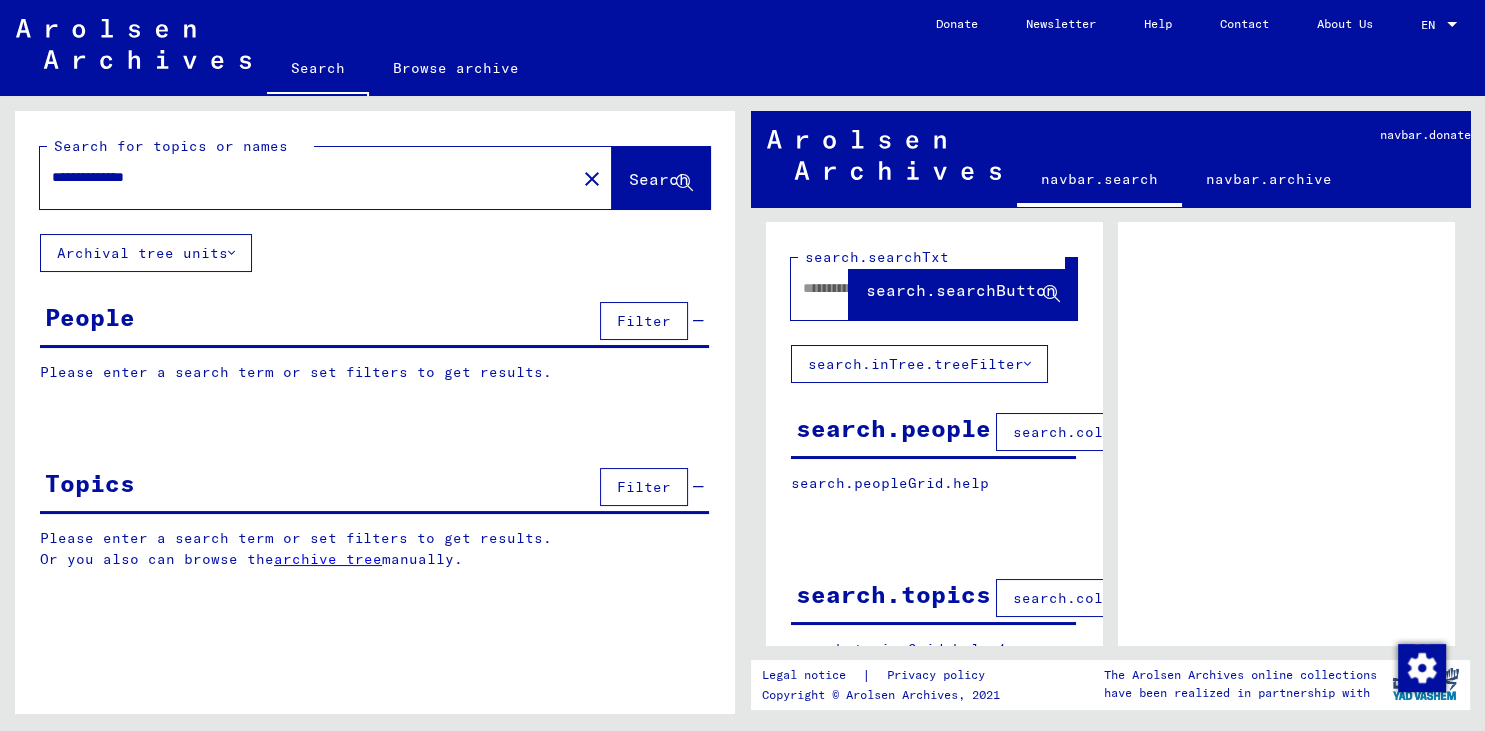 type on "**********" 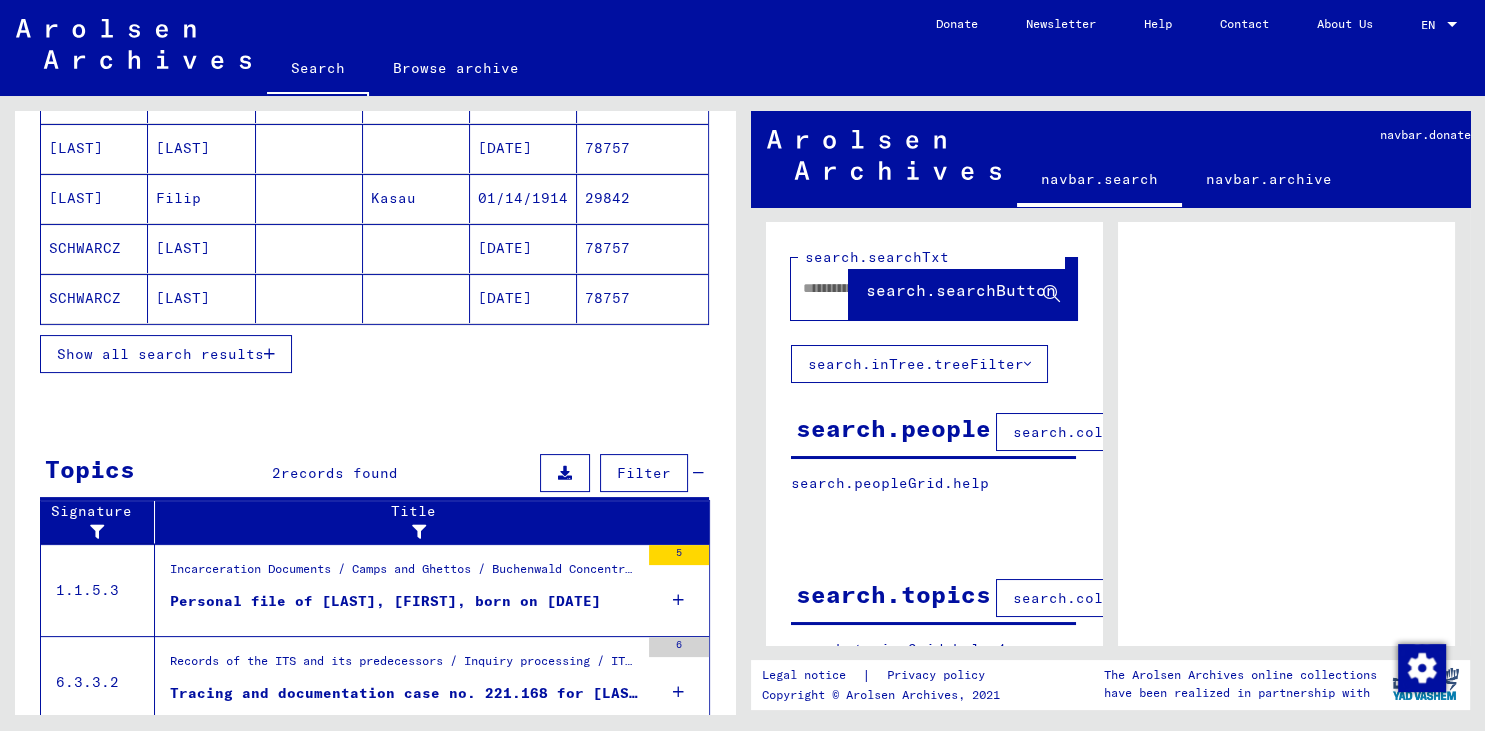 scroll, scrollTop: 398, scrollLeft: 0, axis: vertical 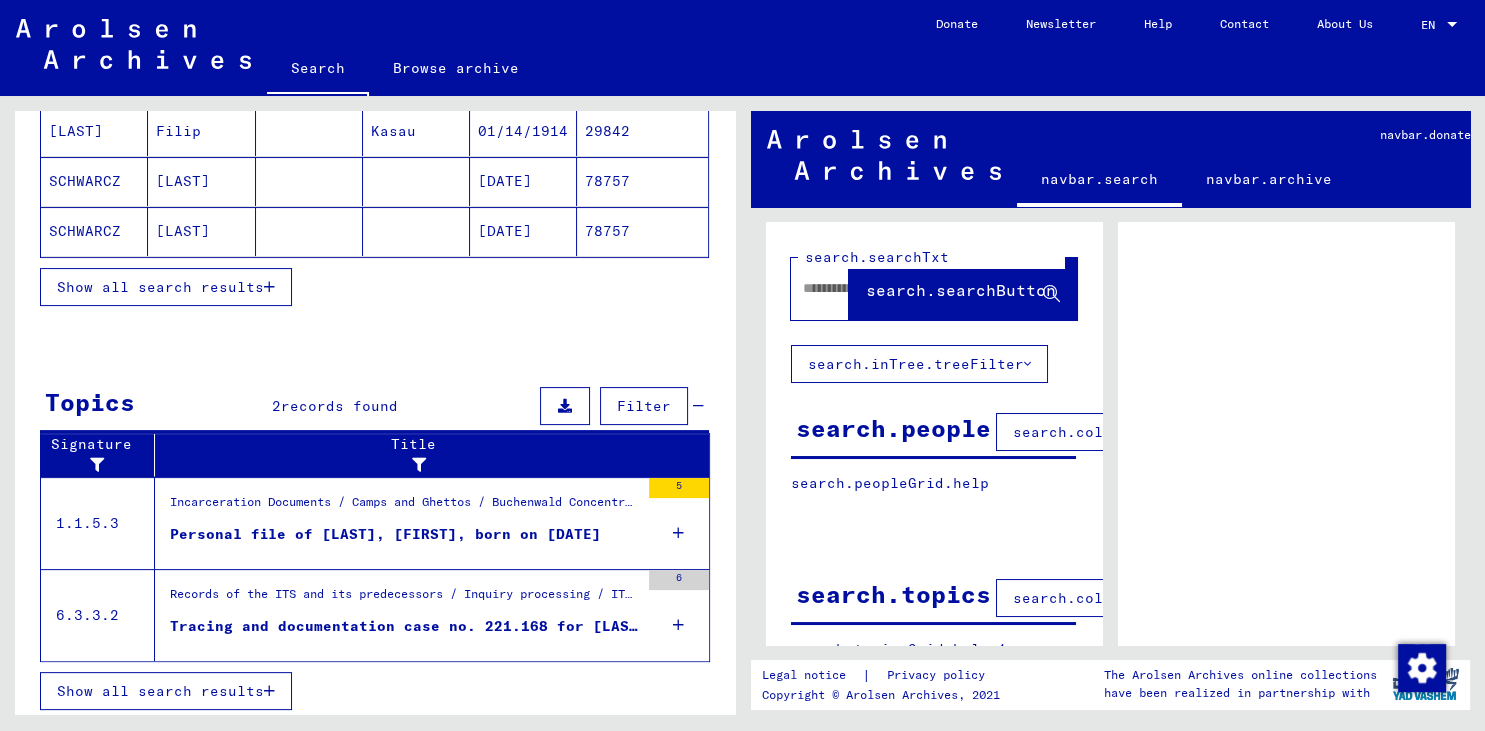 click on "Incarceration Documents / Camps and Ghettos / Buchenwald Concentration Camp / Individual Documents male Buchenwald / Individual Files (male) - Concentration Camp Buchenwald / Files with names from A to SYS and further sub-structure / Files with names from [LAST]" at bounding box center [404, 507] 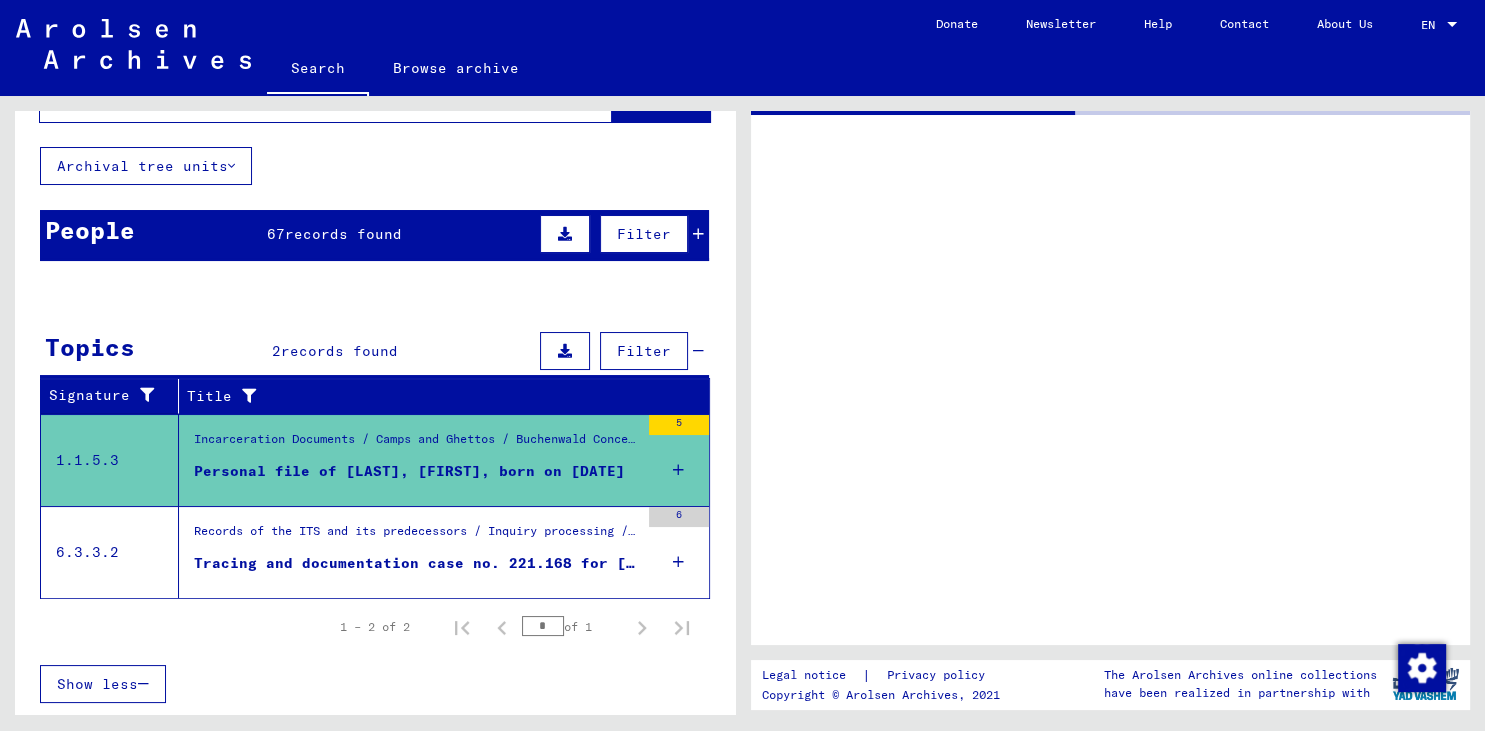 scroll, scrollTop: 82, scrollLeft: 0, axis: vertical 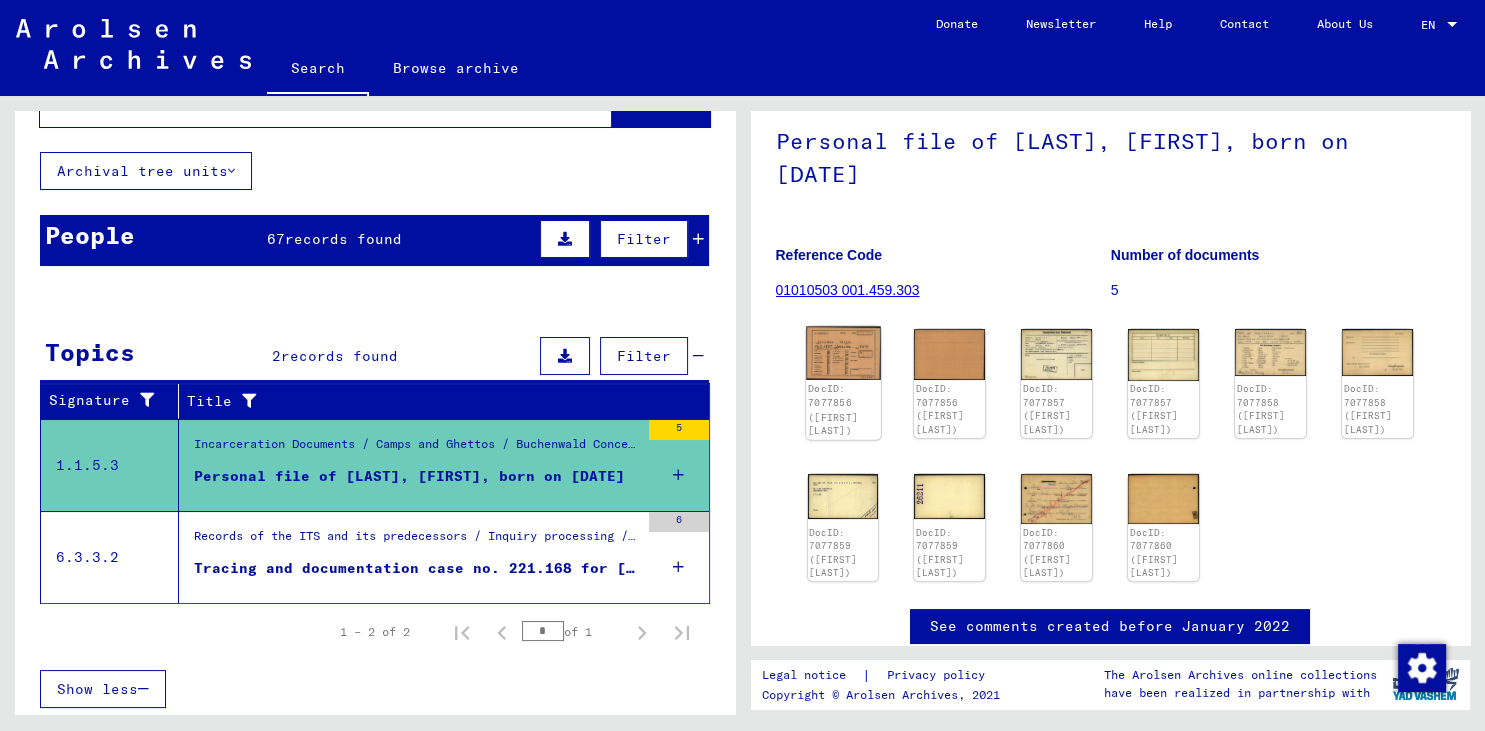 click 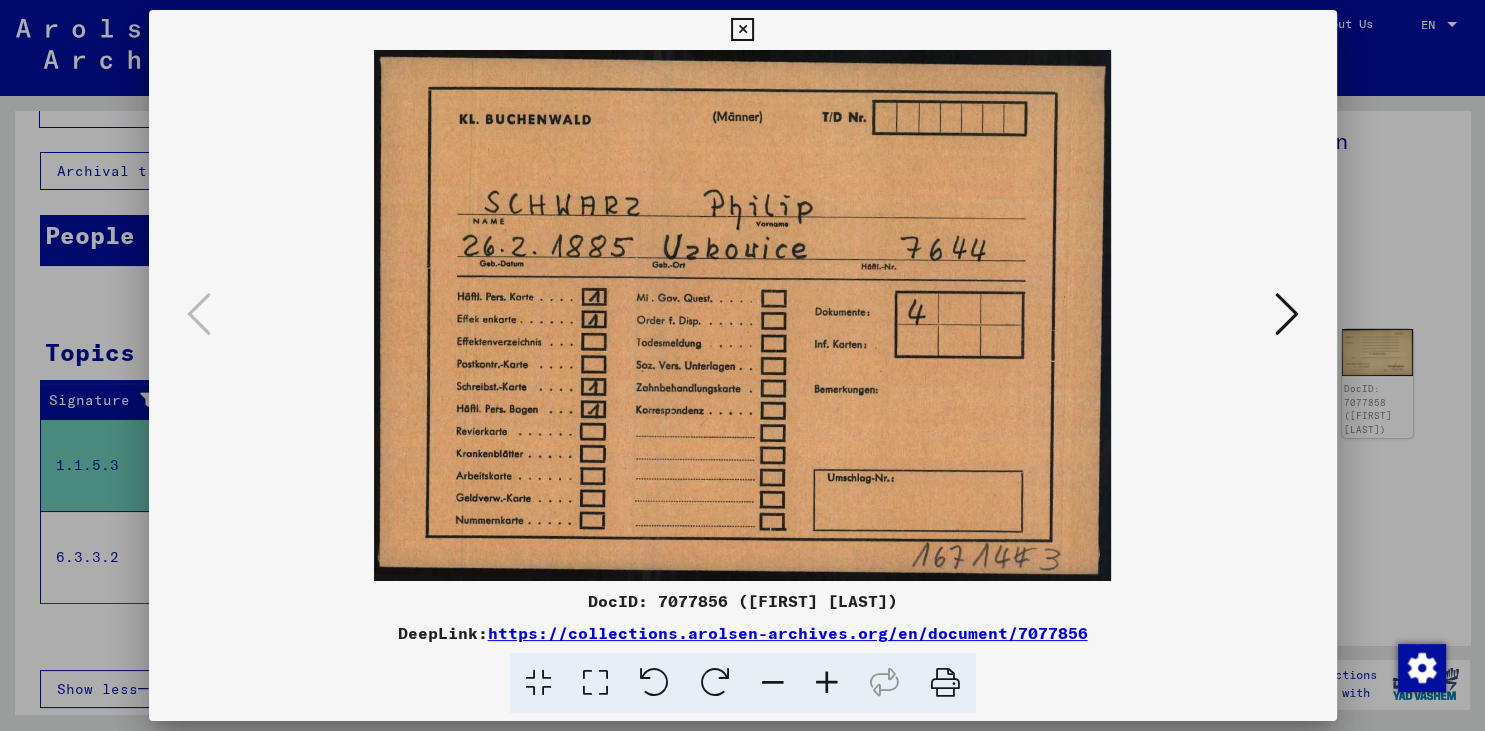 click at bounding box center [1287, 314] 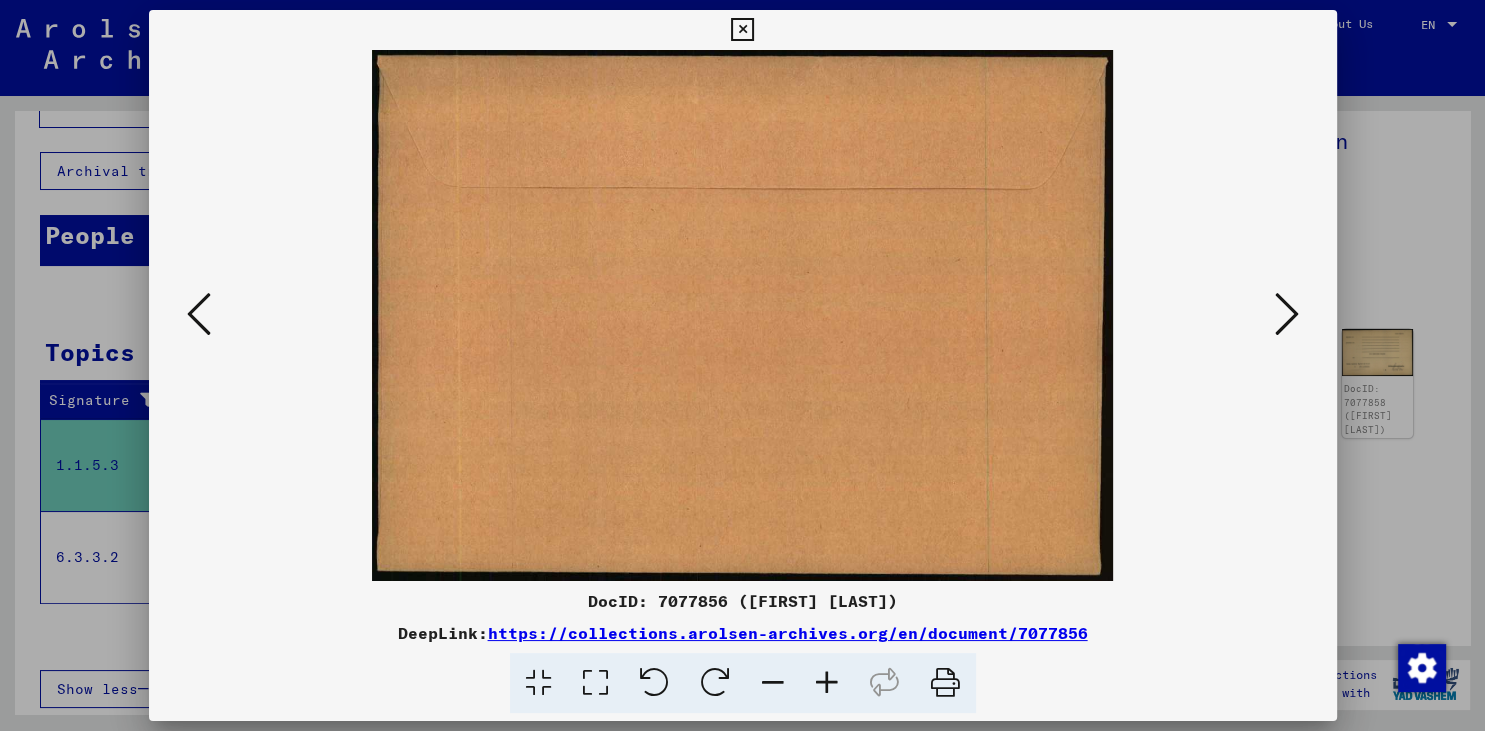 click at bounding box center [1287, 314] 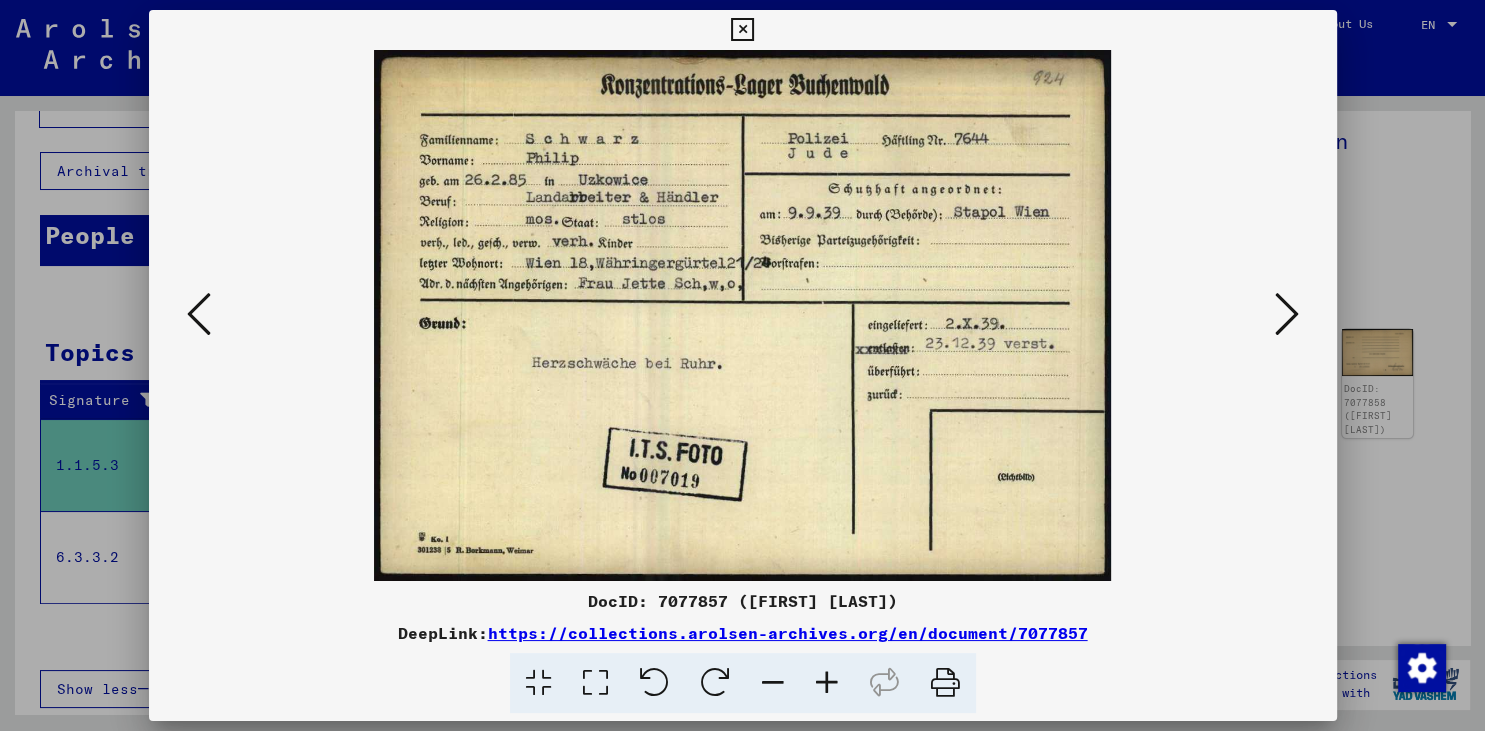 click at bounding box center [1287, 314] 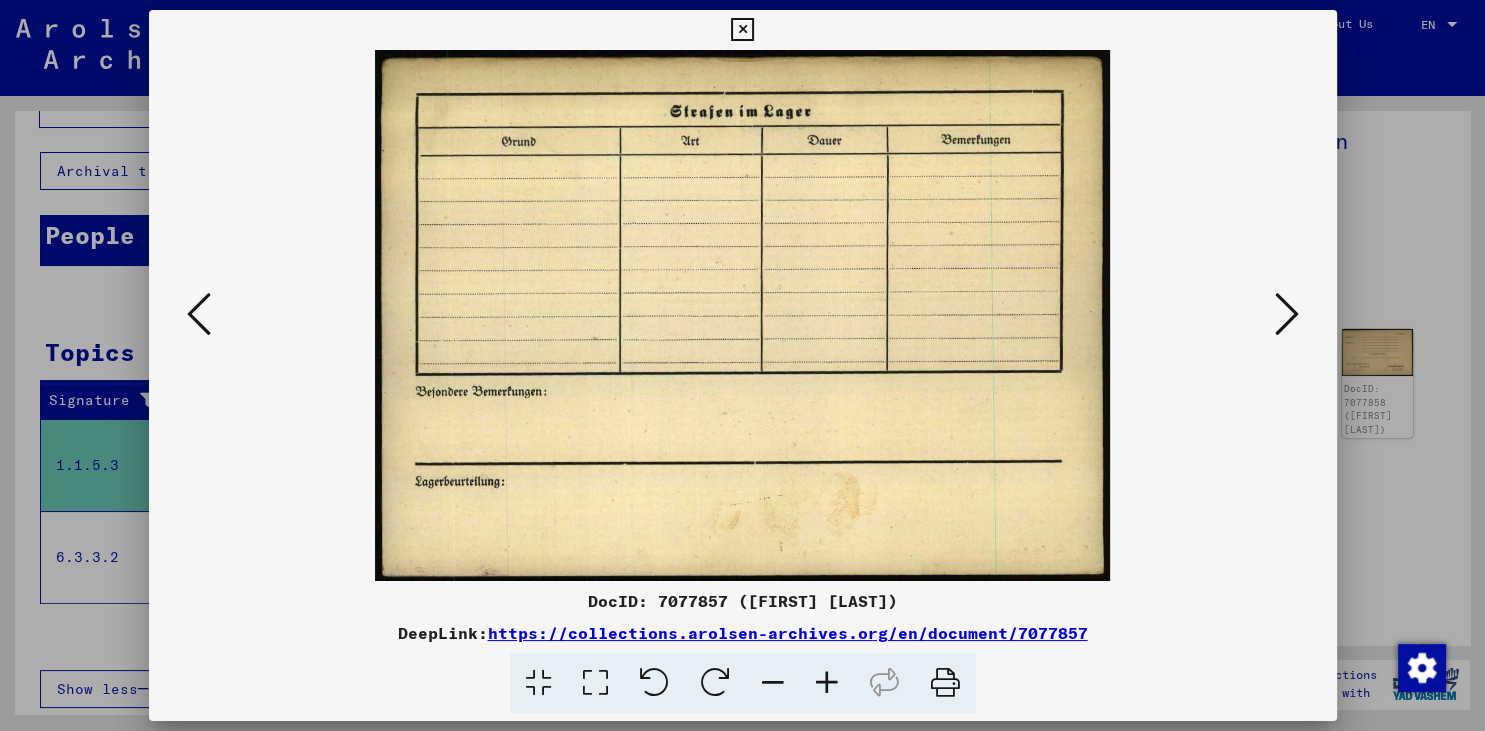 click at bounding box center [1287, 314] 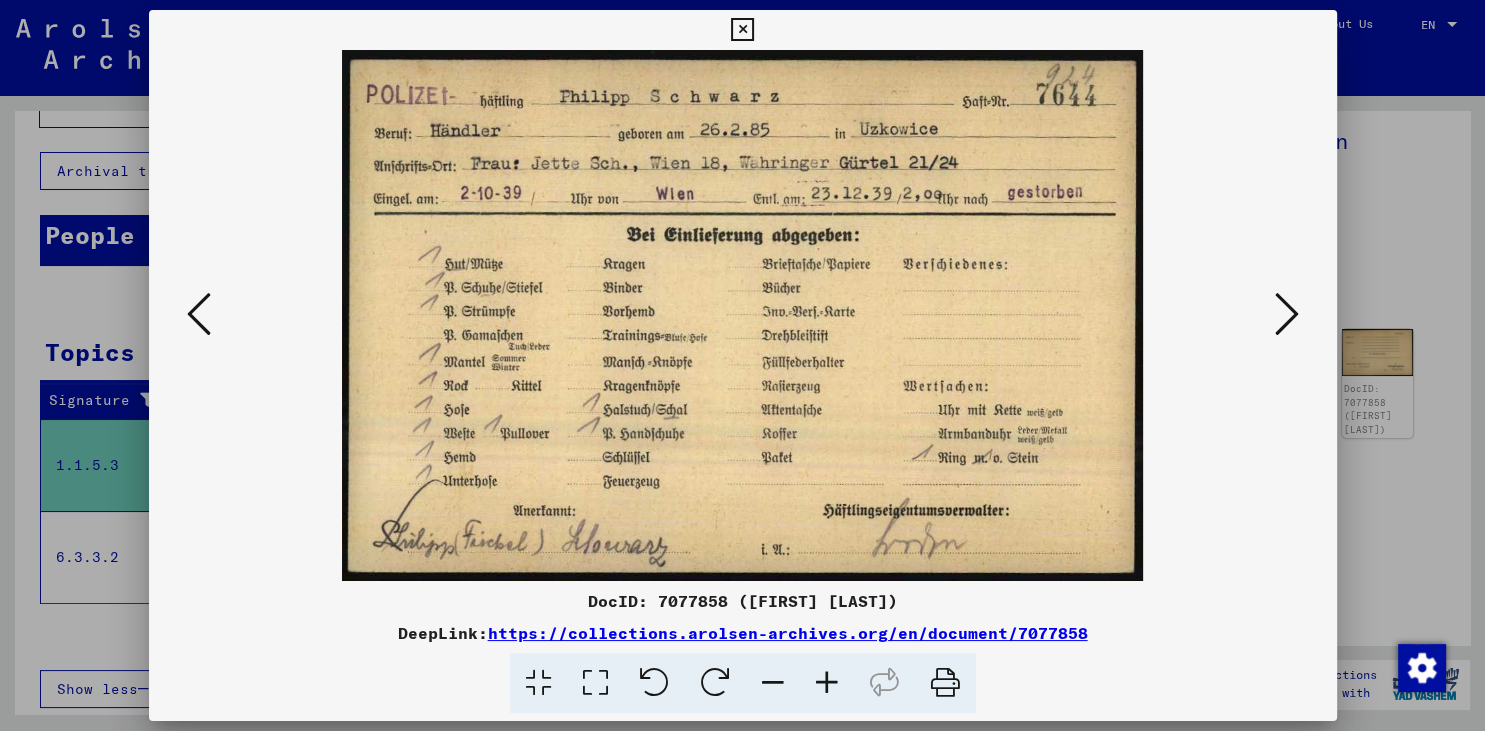 click at bounding box center (1287, 314) 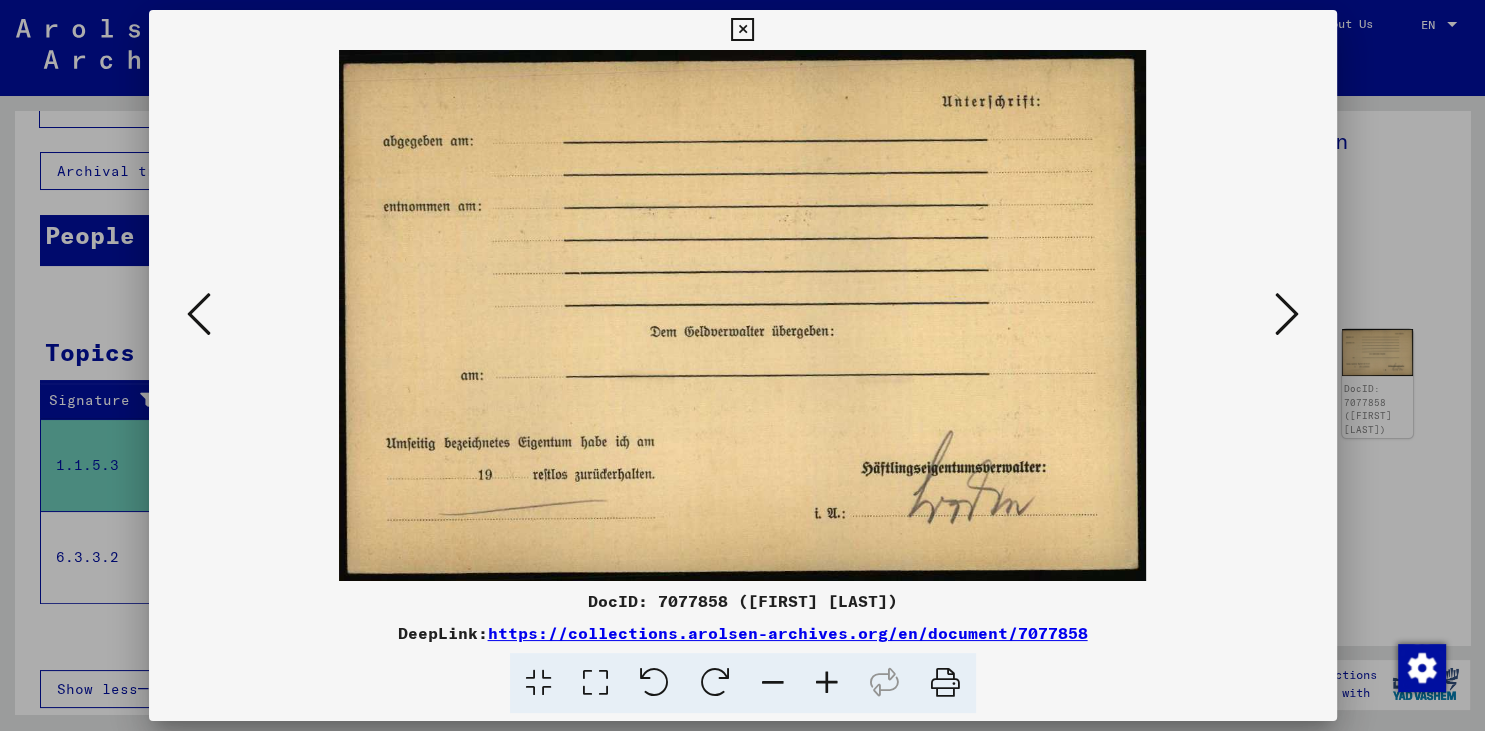 click at bounding box center (1287, 314) 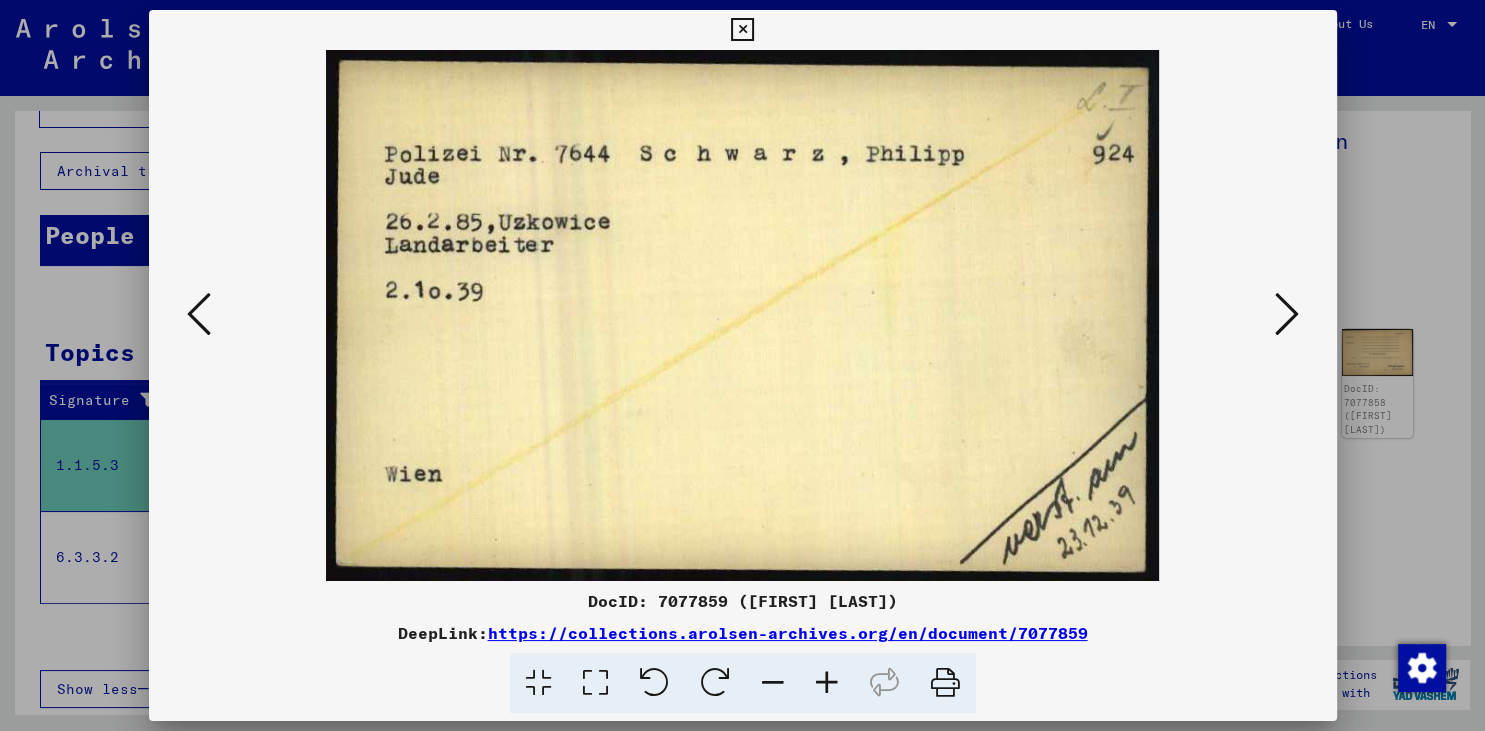 click at bounding box center (1287, 314) 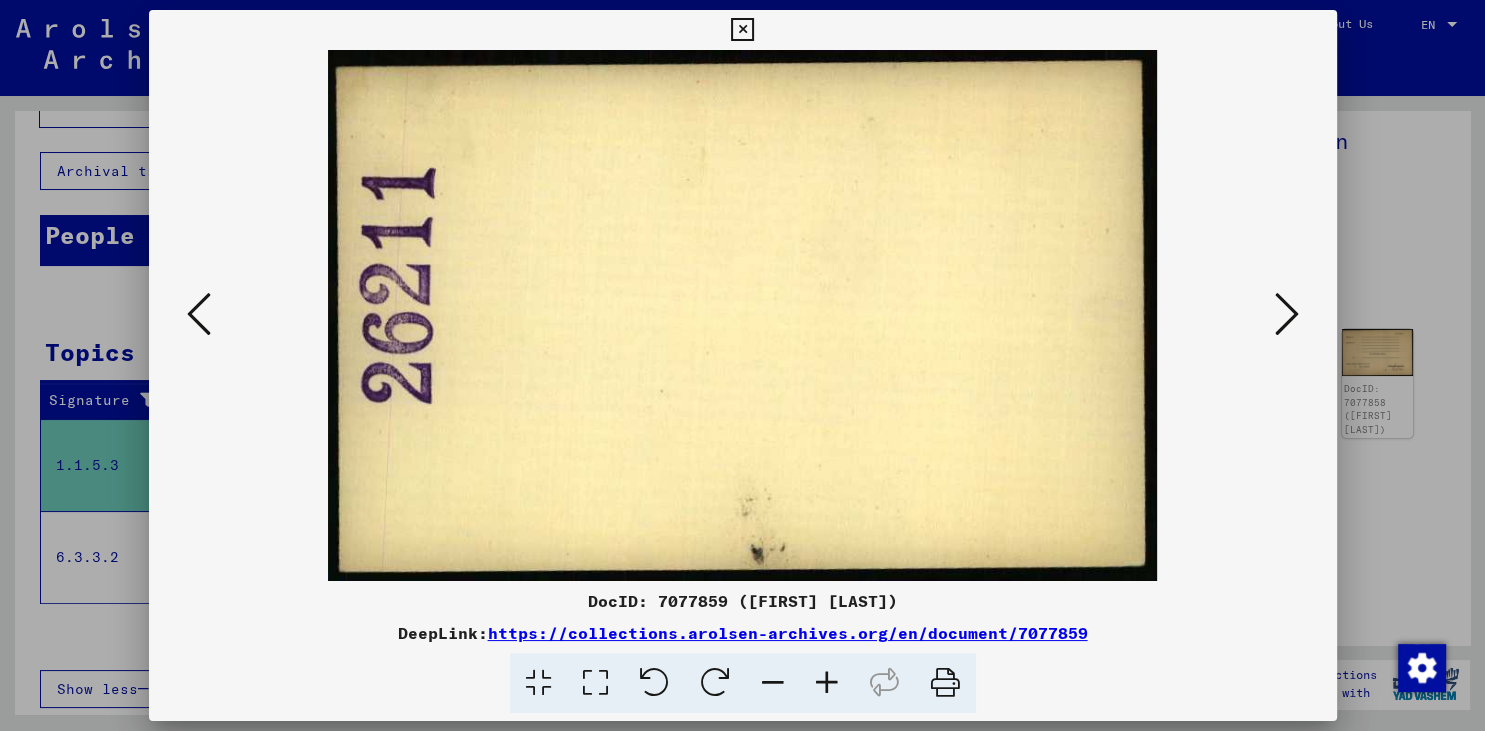 click at bounding box center [1287, 314] 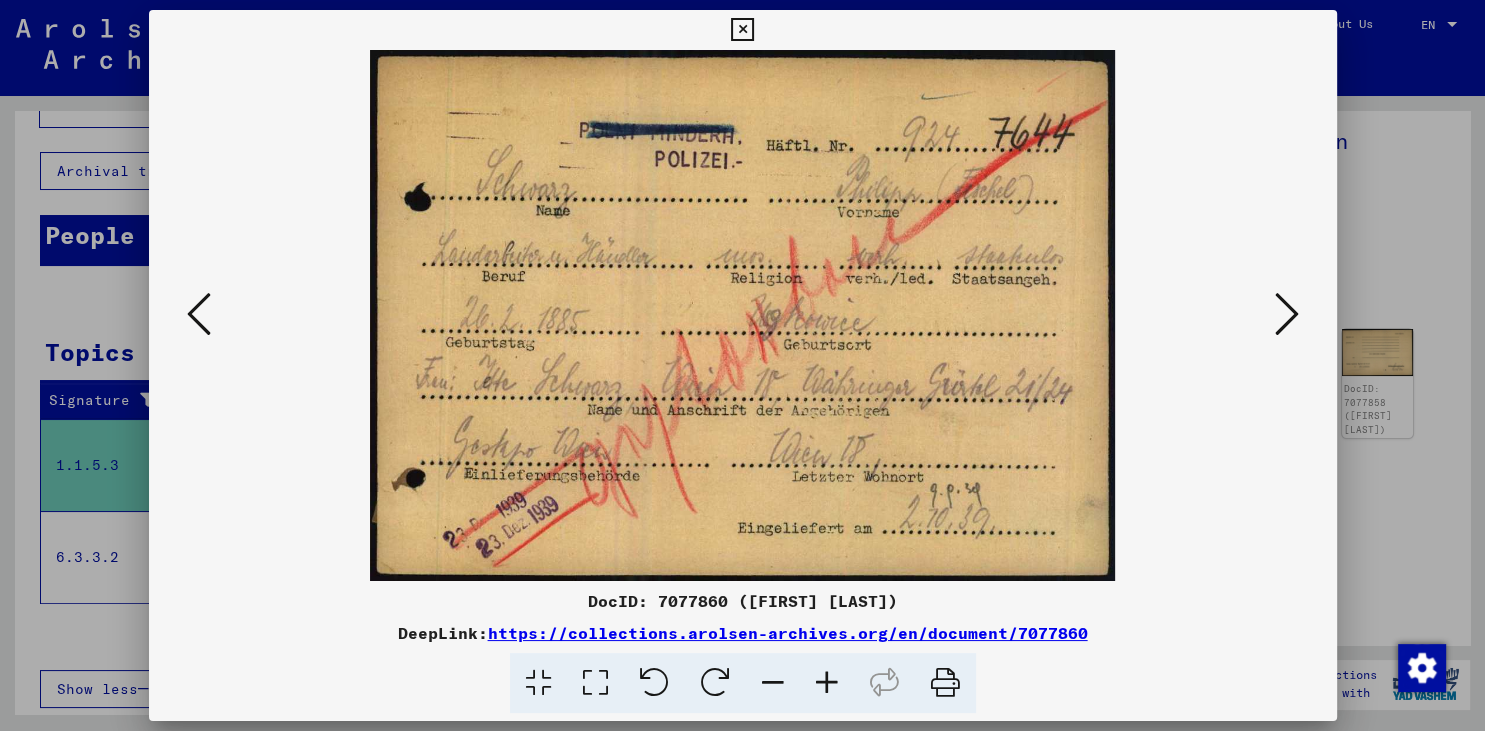 click at bounding box center [742, 30] 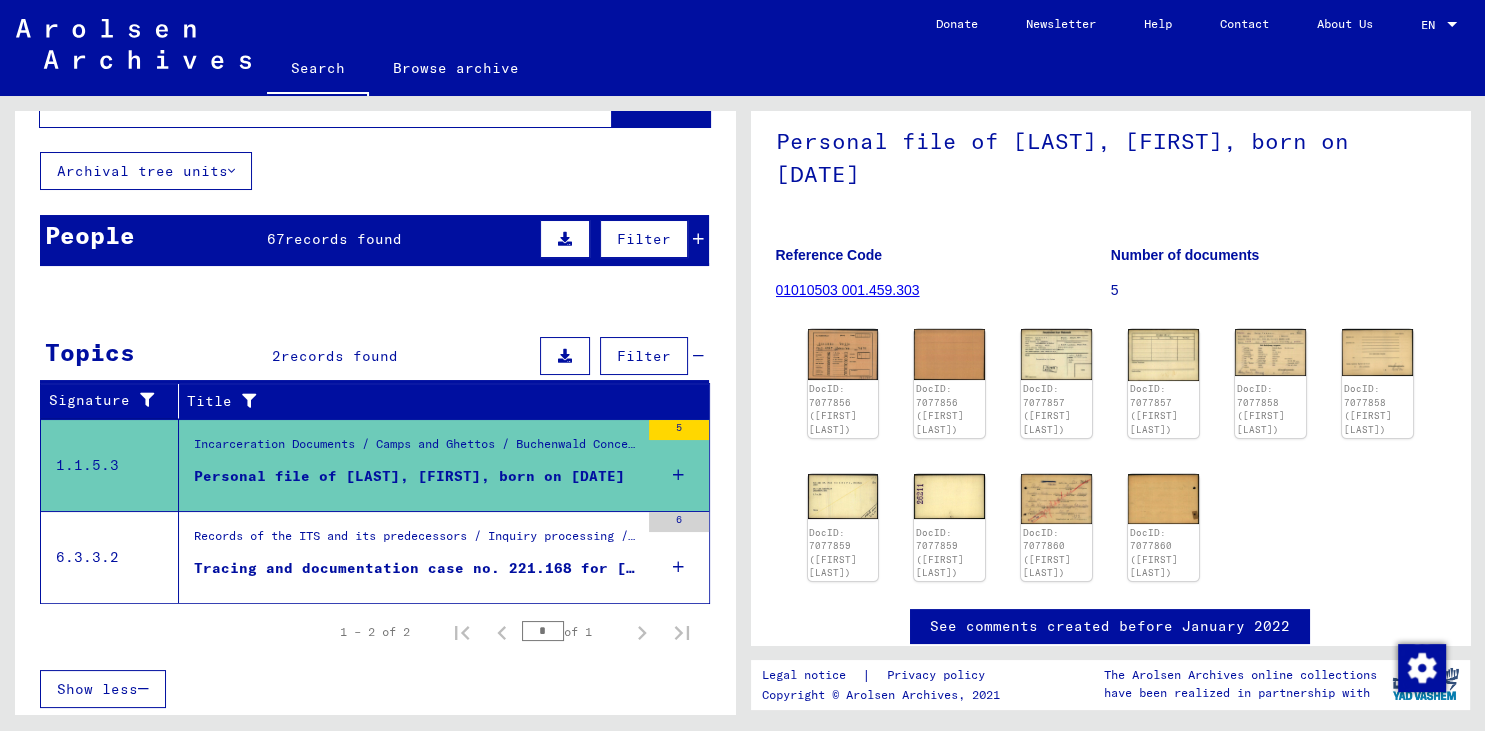 click on "Records of the ITS and its predecessors / Inquiry processing / ITS case files as of 1947 / Repository of T/D cases / Tracing and documentation cases with (T/D) numbers between 1 bis 249.999 / Tracing and documentation cases with (T/D) numbers between 221.000 and 221.499" at bounding box center (416, 541) 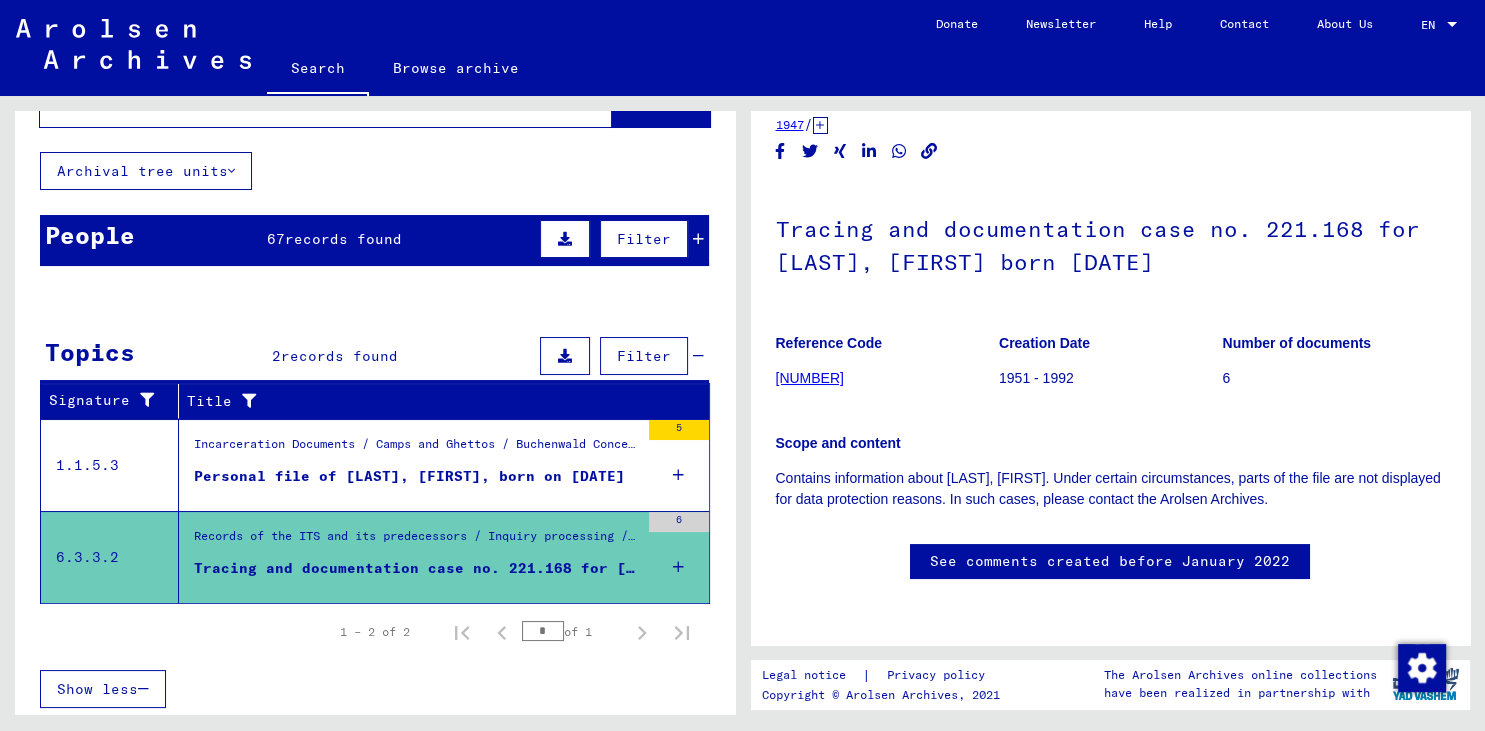 scroll, scrollTop: 110, scrollLeft: 0, axis: vertical 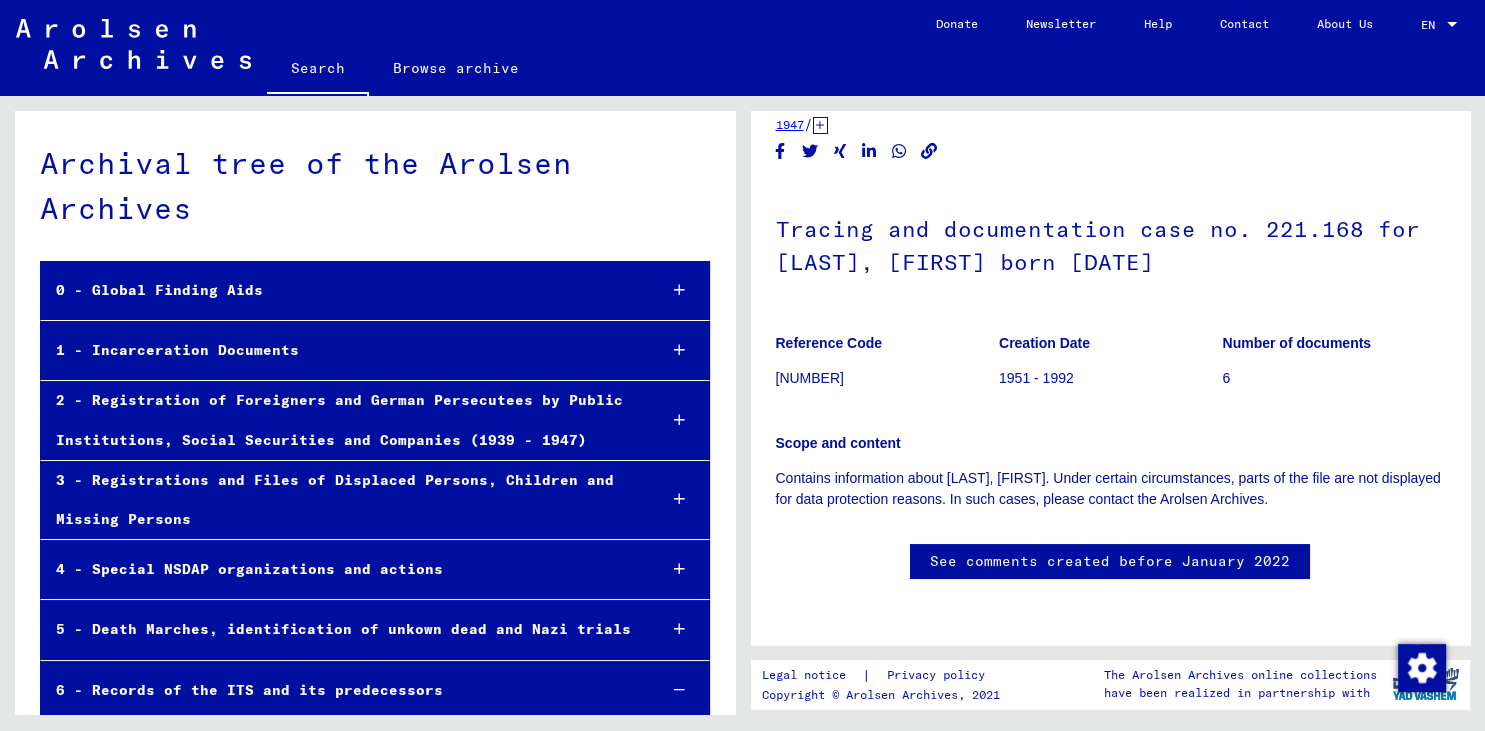 click on "[NUMBER]" 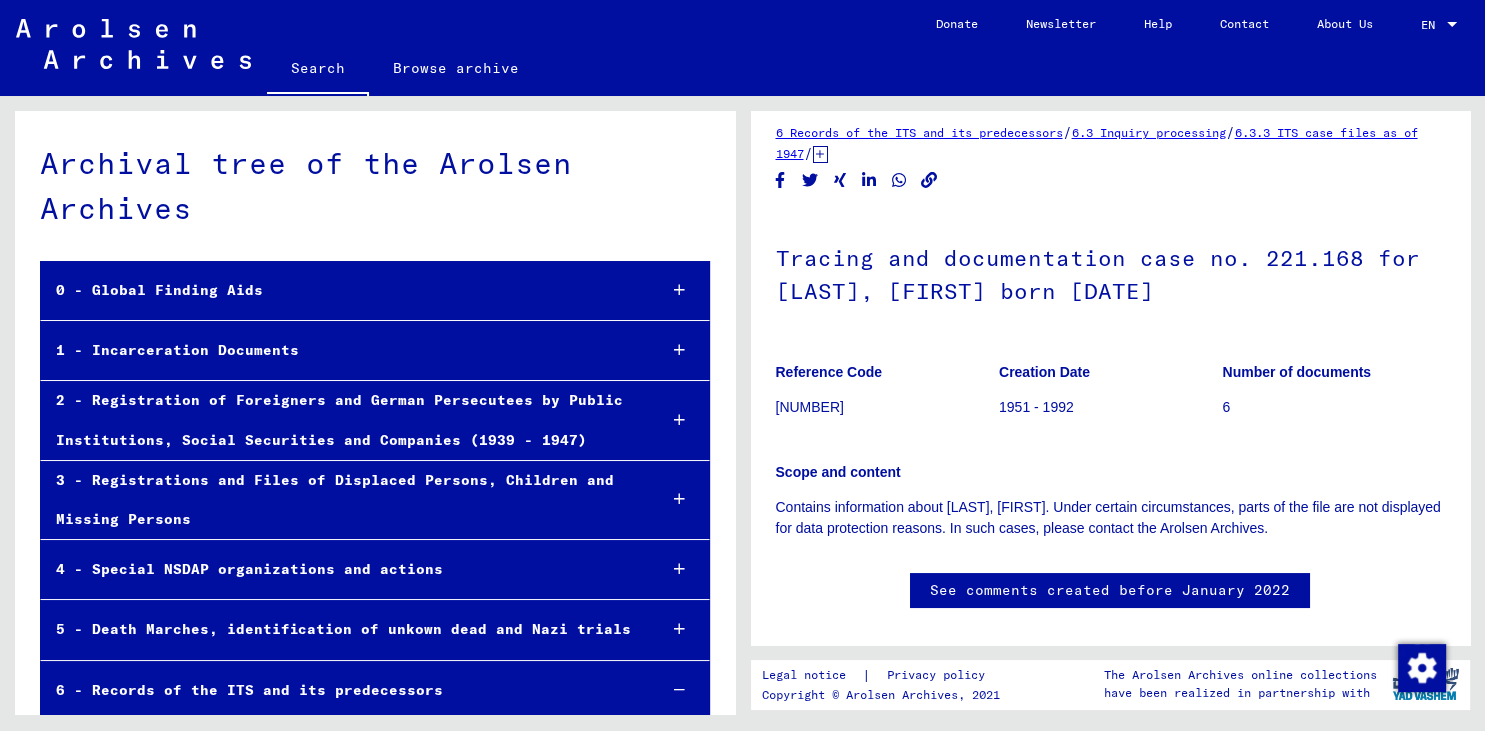 scroll, scrollTop: 0, scrollLeft: 0, axis: both 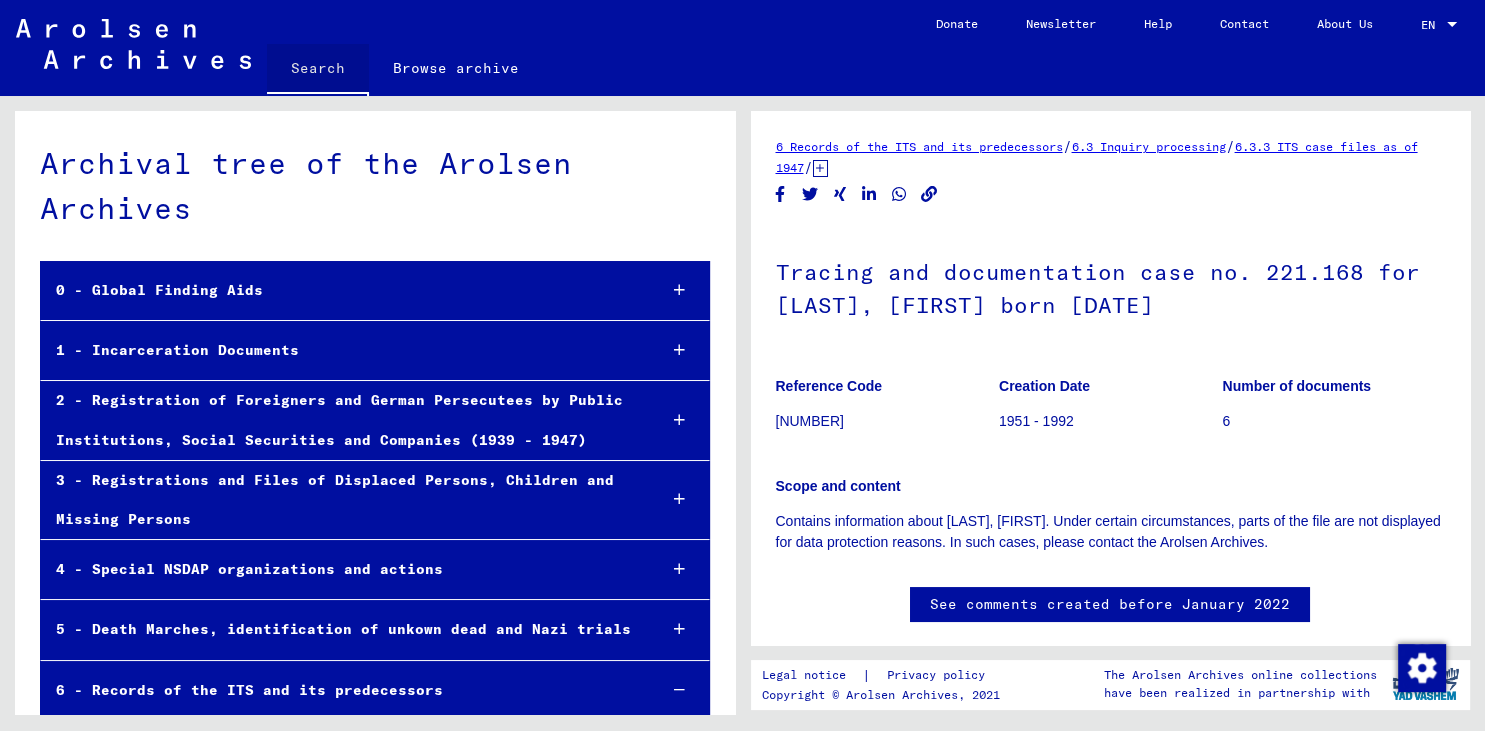 click on "Search" 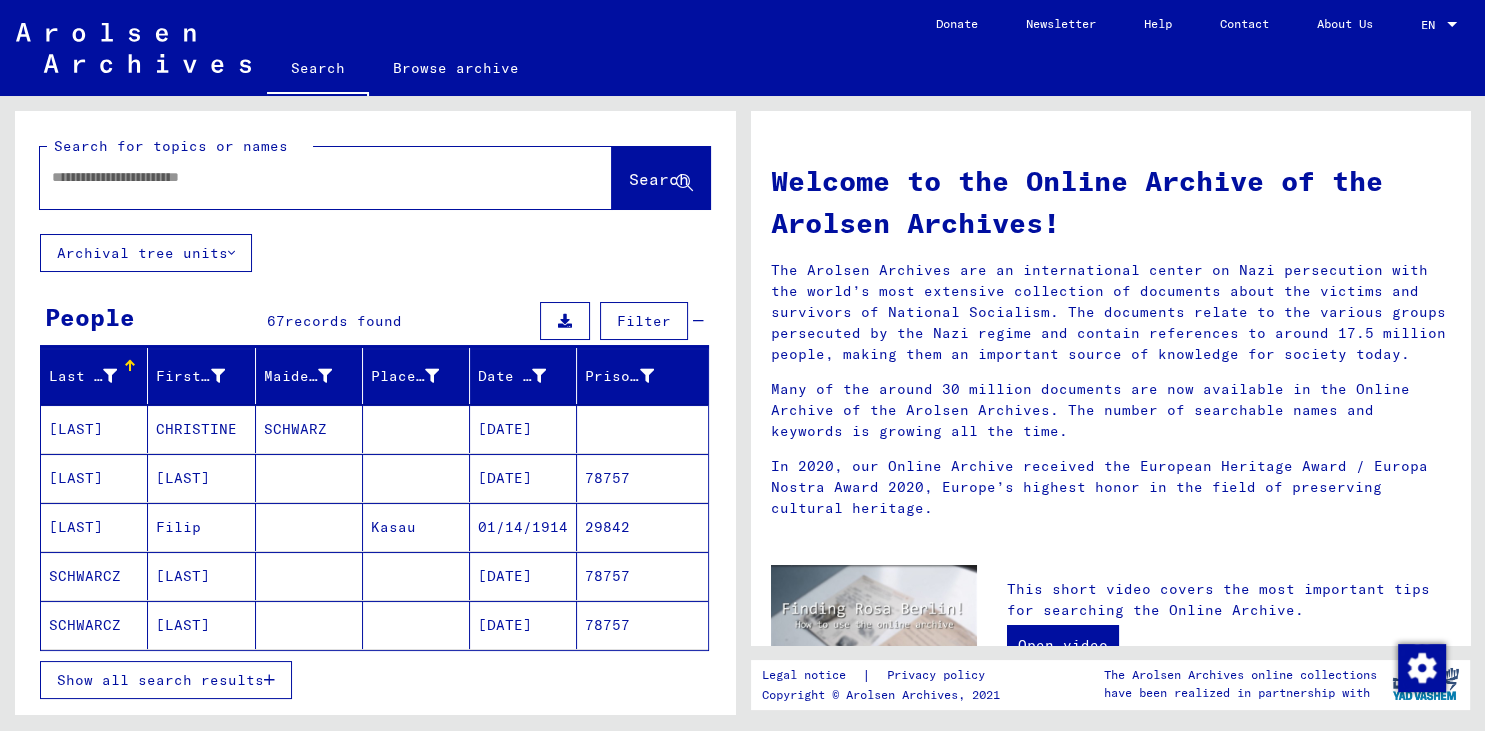 click on "Show all search results" at bounding box center (160, 680) 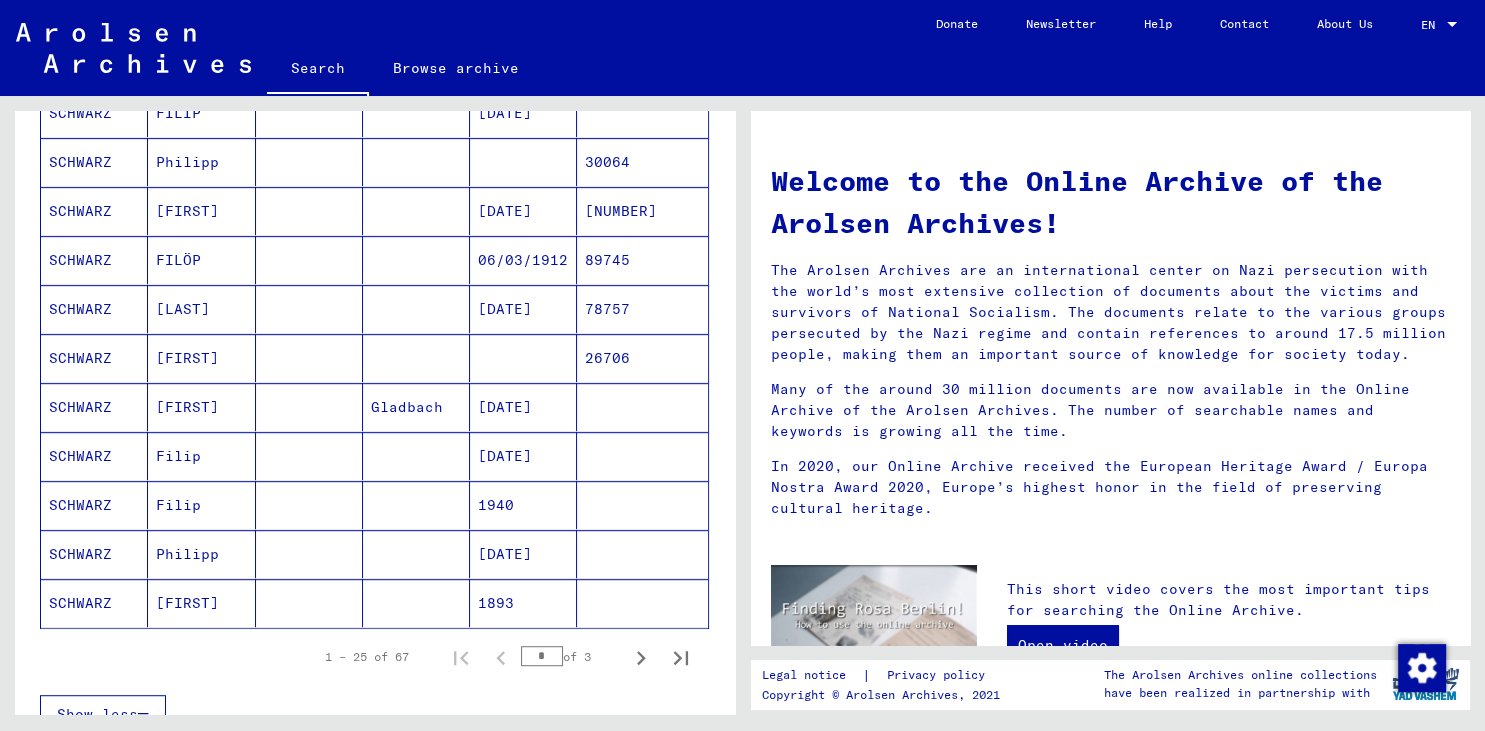 scroll, scrollTop: 1104, scrollLeft: 0, axis: vertical 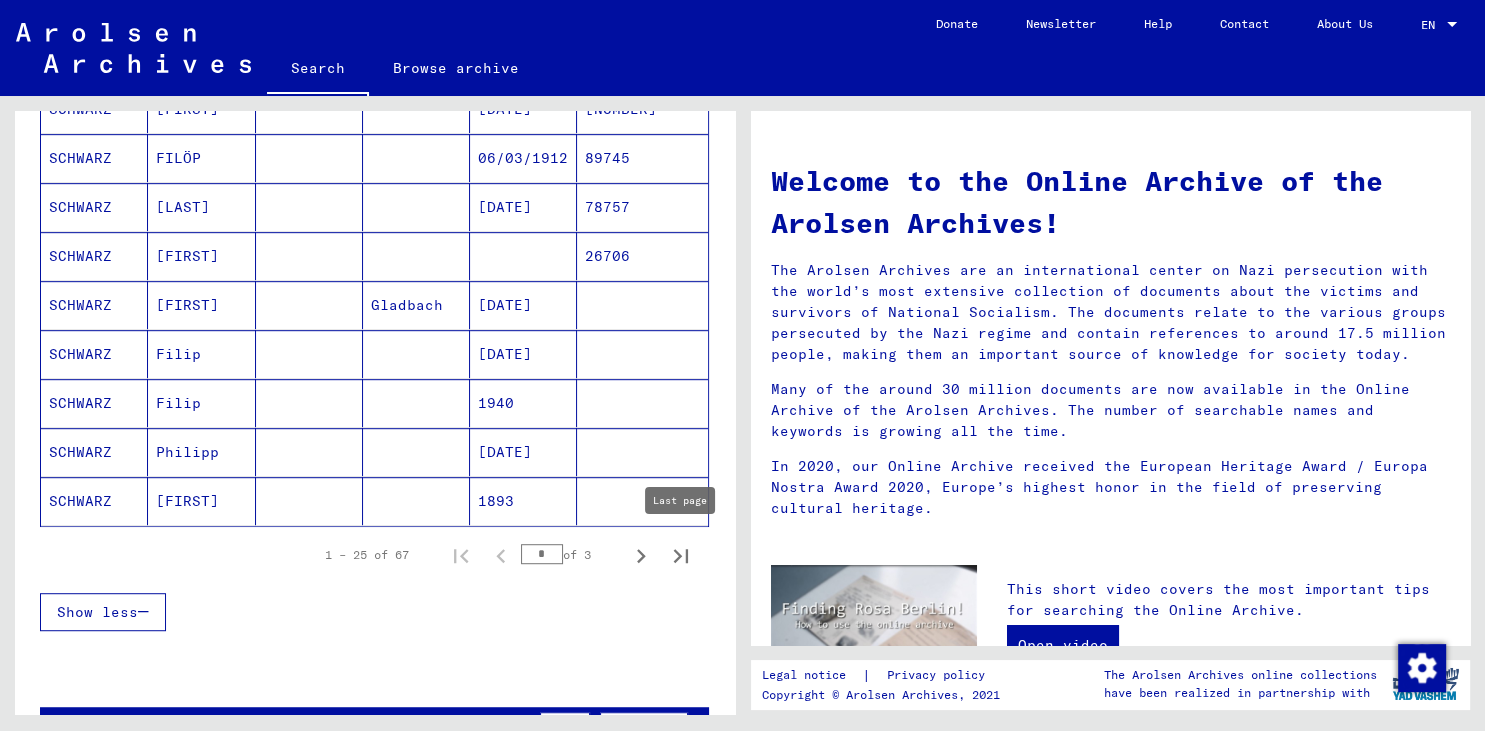 click 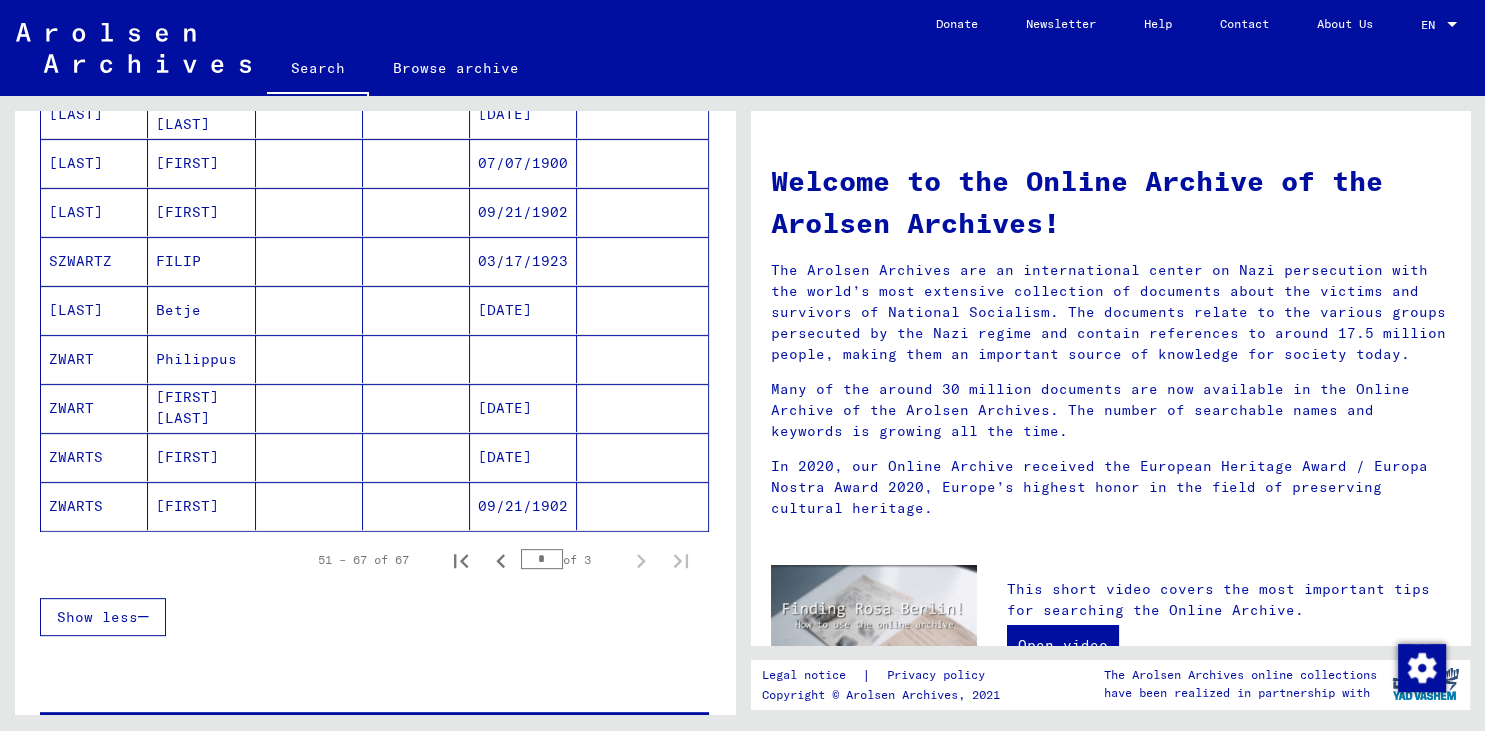 scroll, scrollTop: 790, scrollLeft: 0, axis: vertical 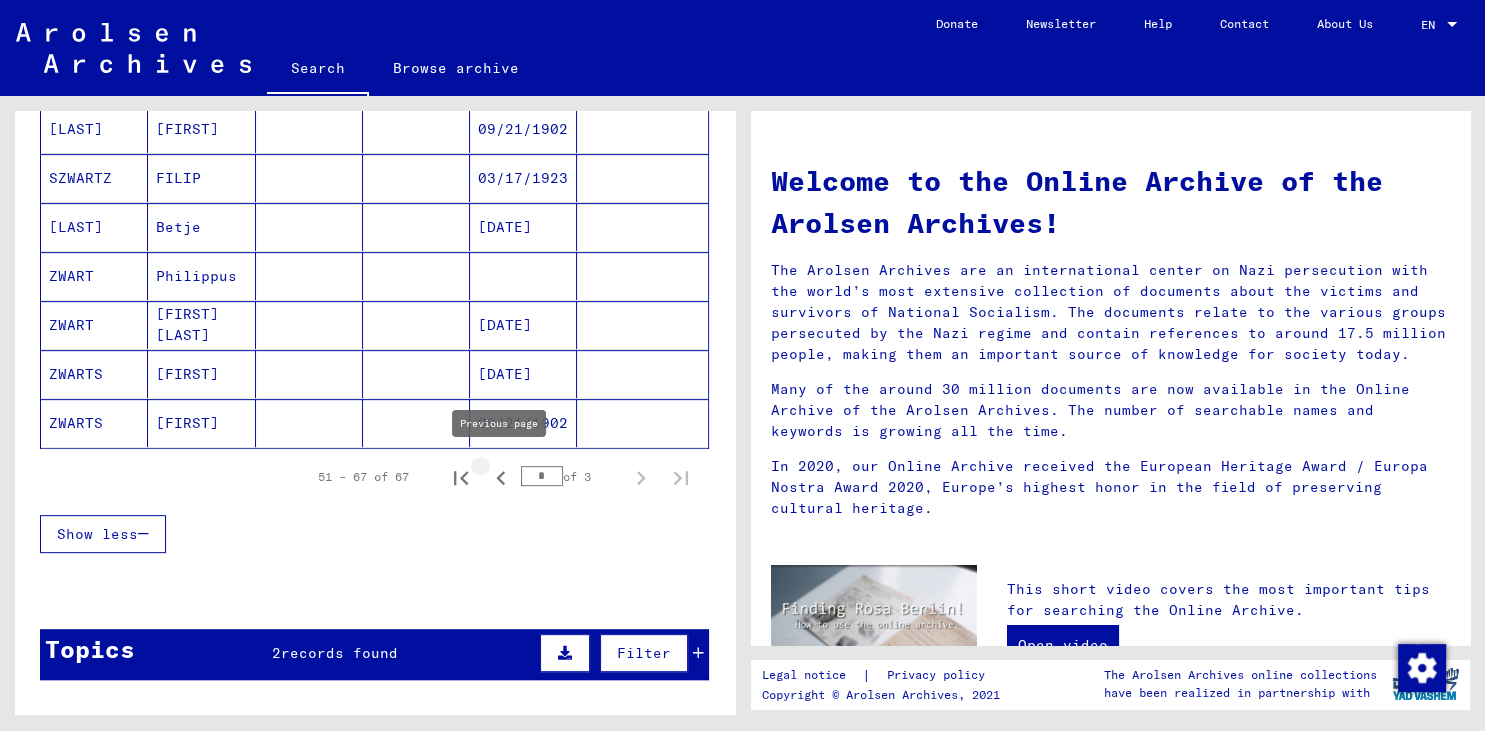 click 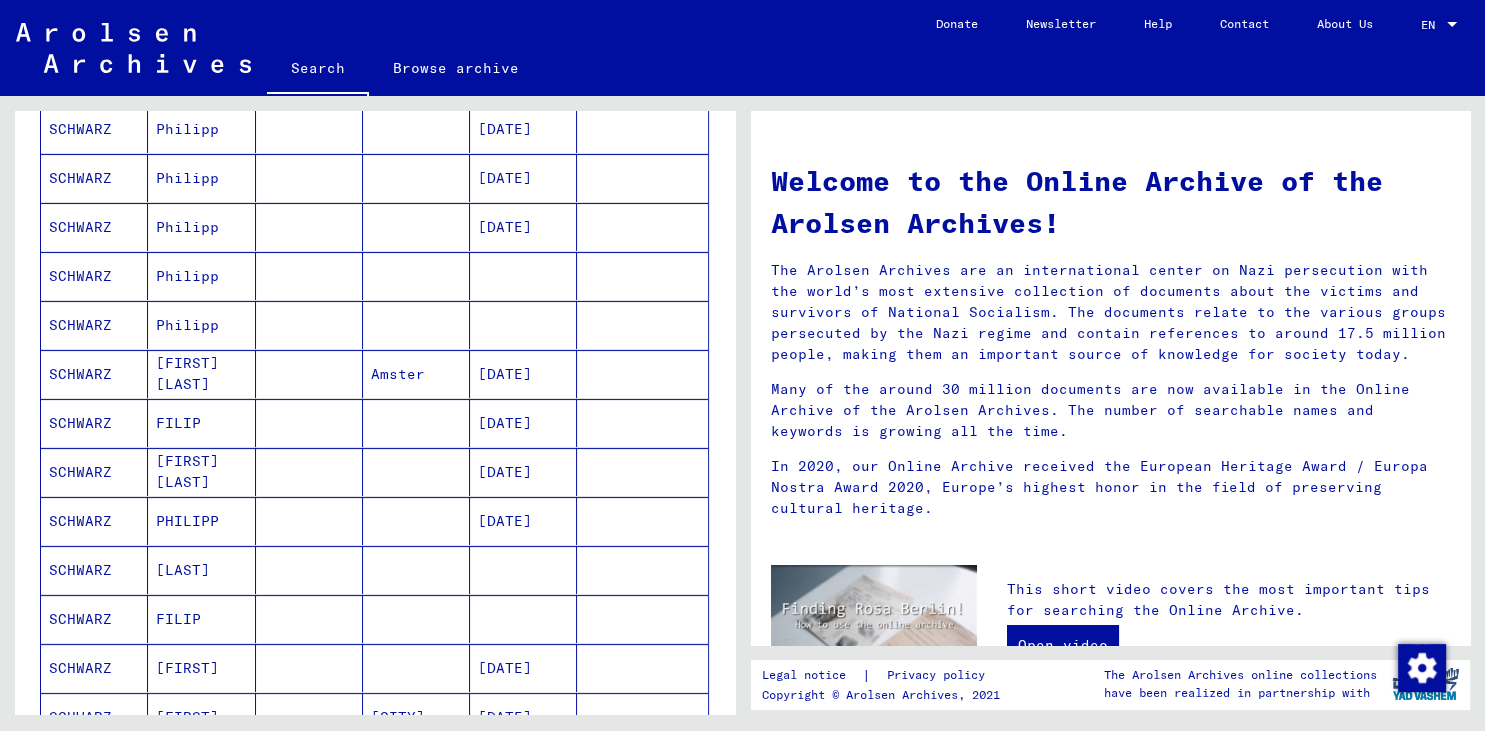 scroll, scrollTop: 680, scrollLeft: 0, axis: vertical 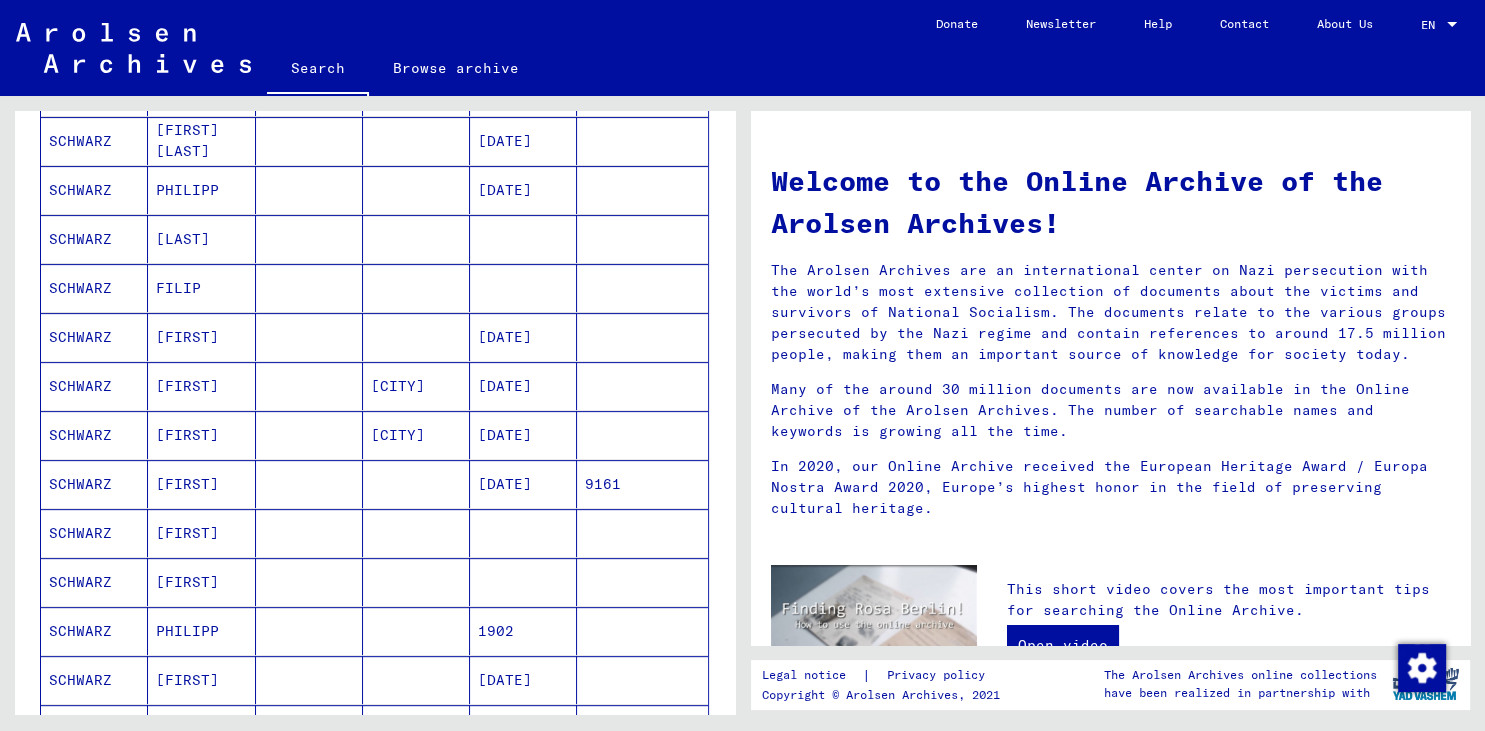 click on "[FIRST]" at bounding box center (201, 533) 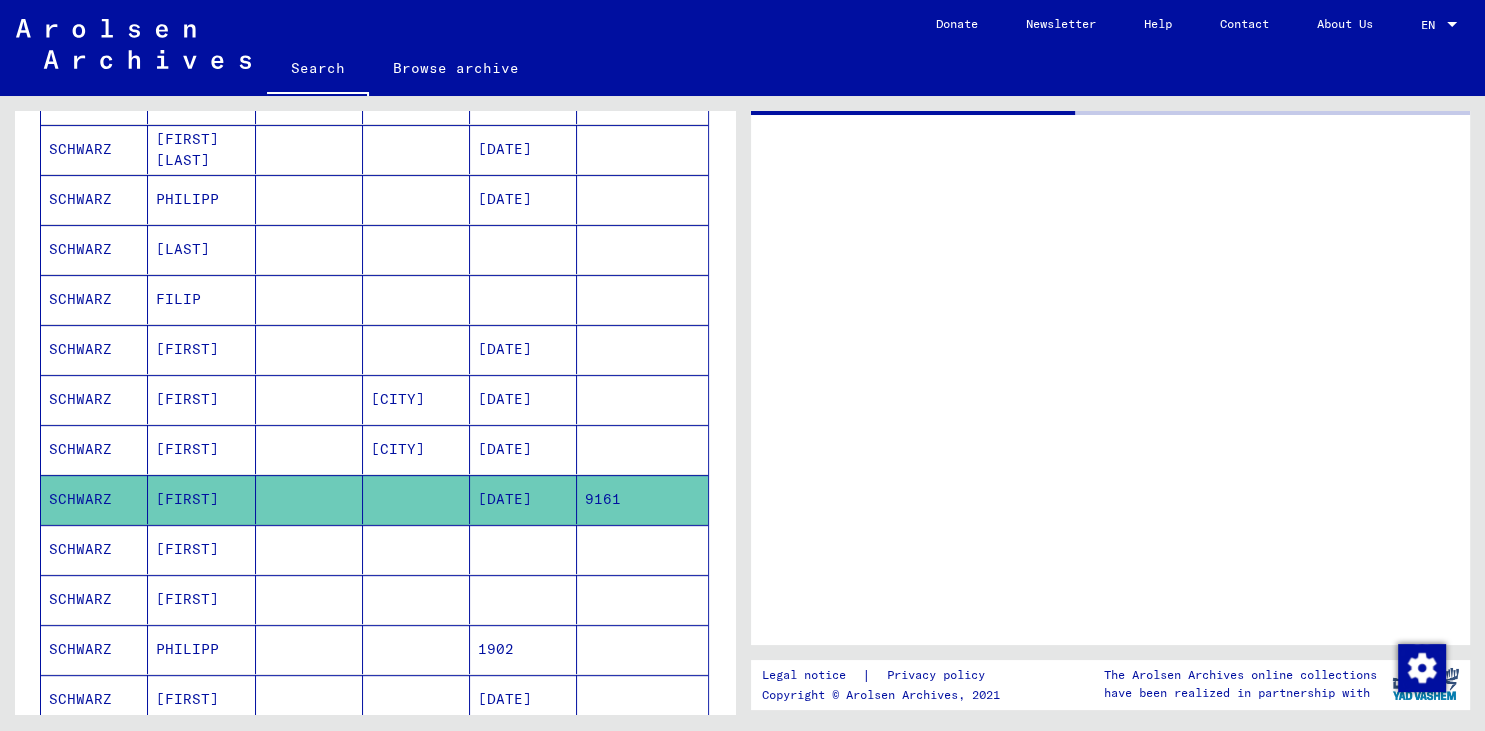 scroll, scrollTop: 686, scrollLeft: 0, axis: vertical 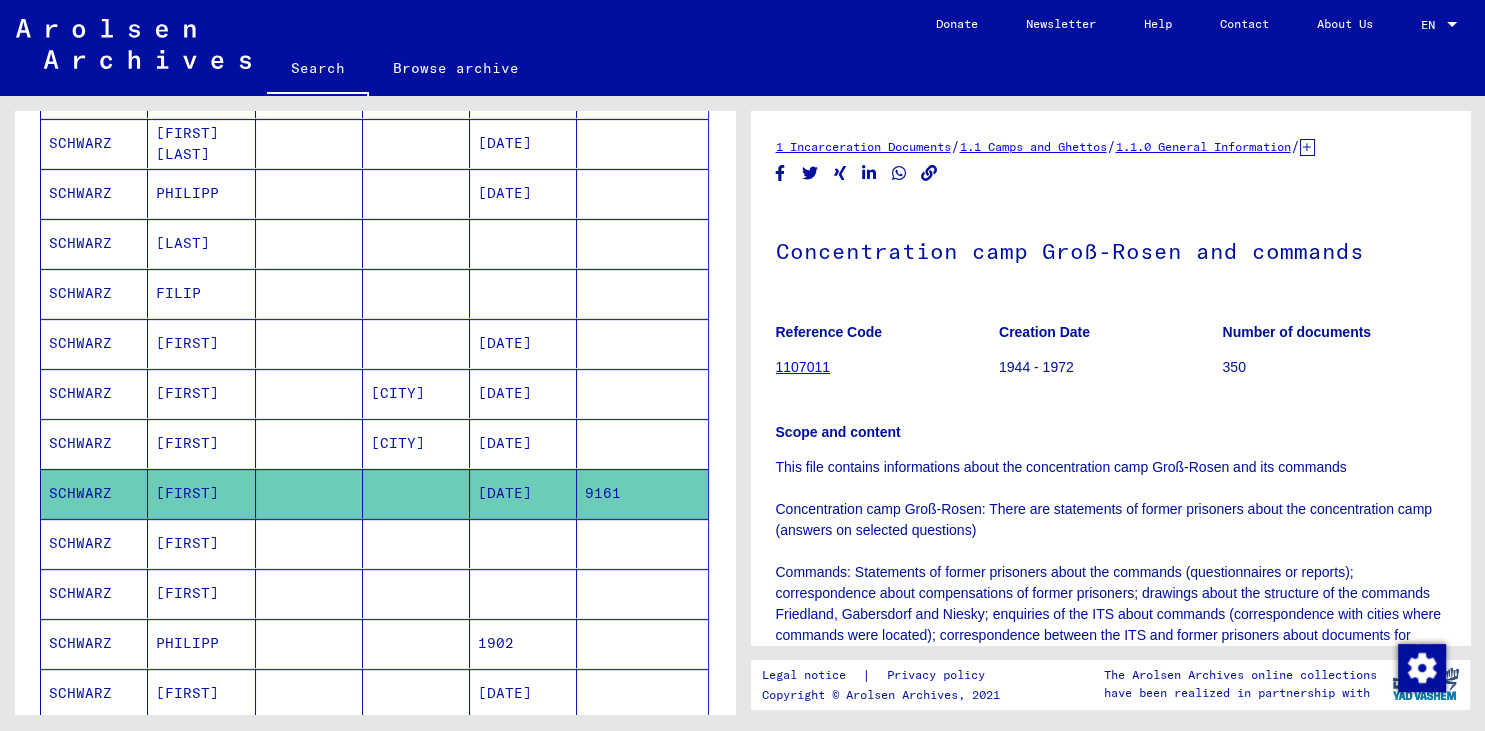 click on "1107011" 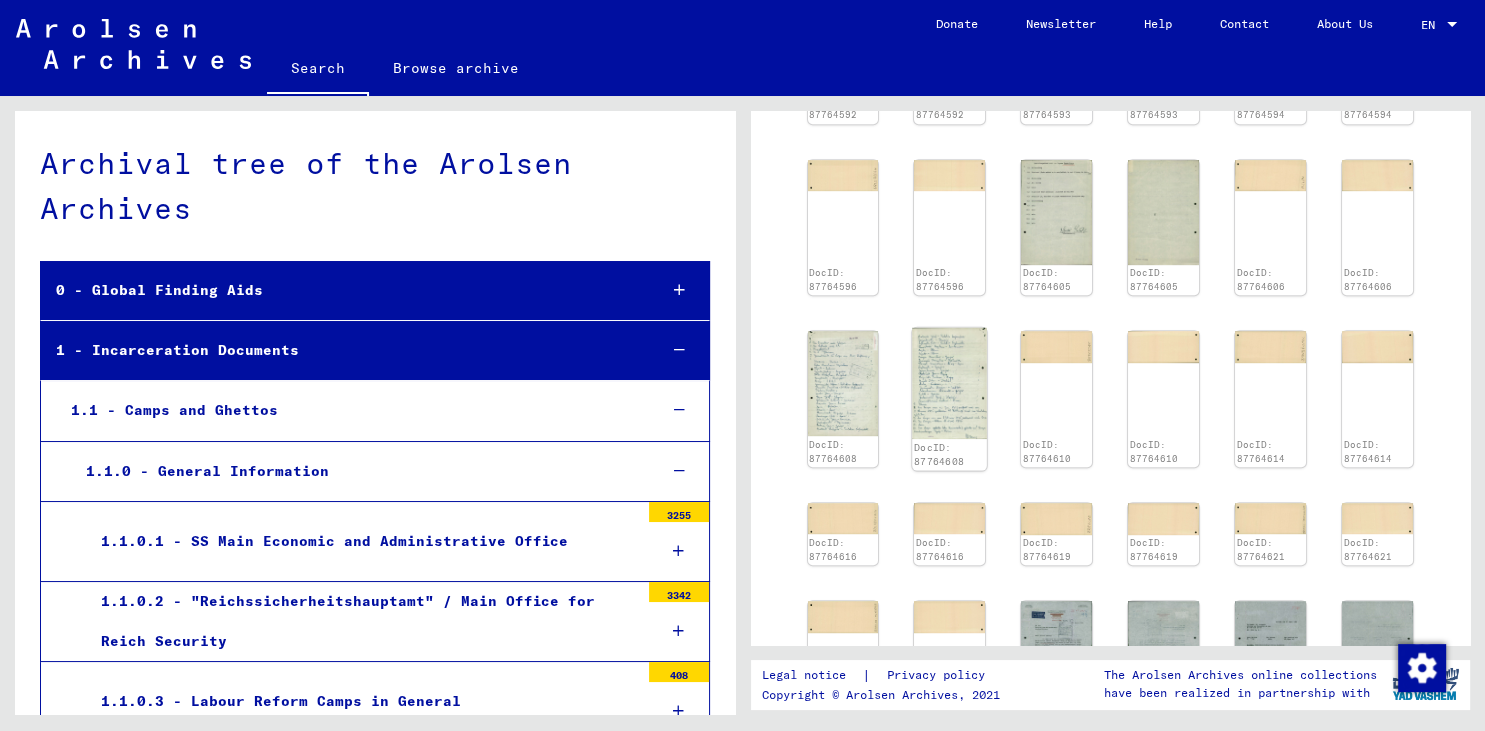 scroll, scrollTop: 994, scrollLeft: 0, axis: vertical 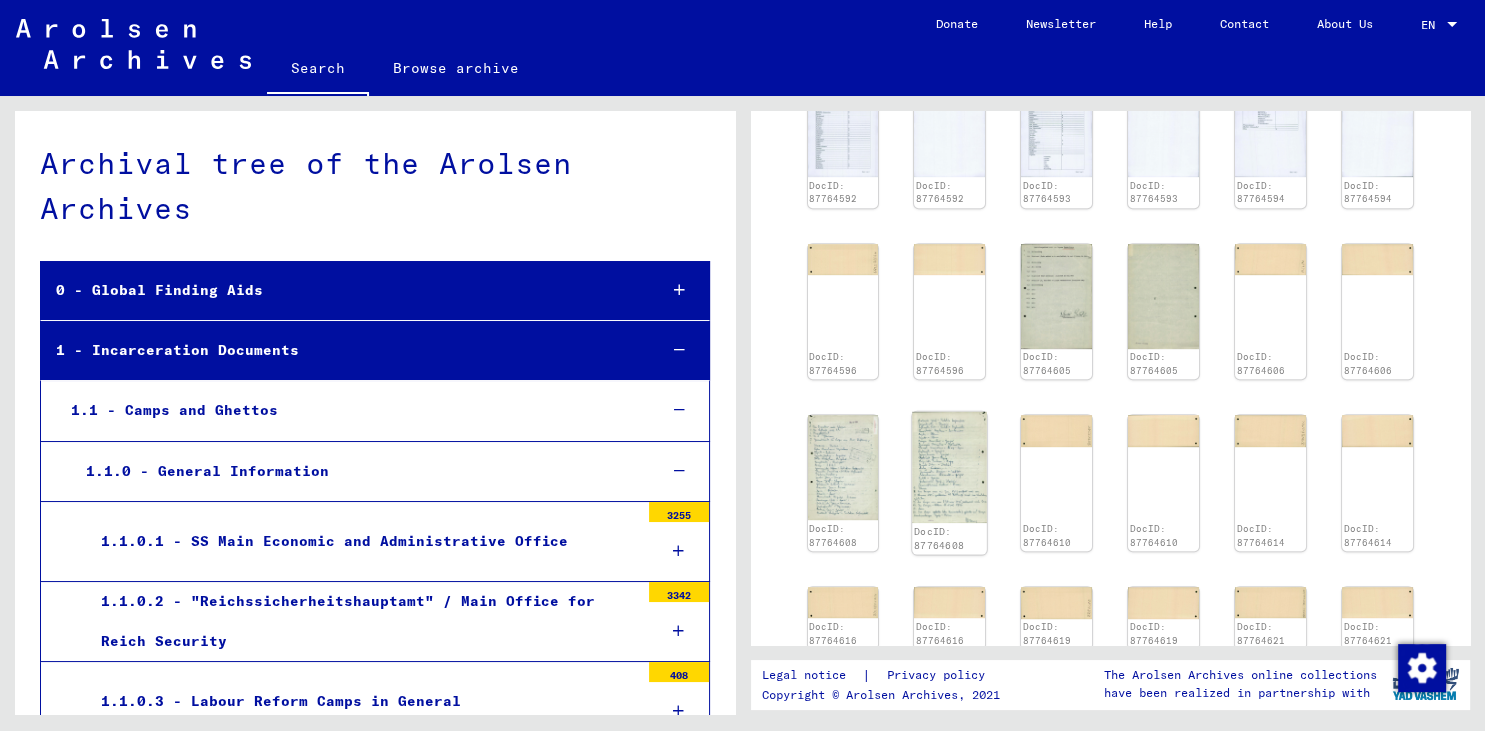 click 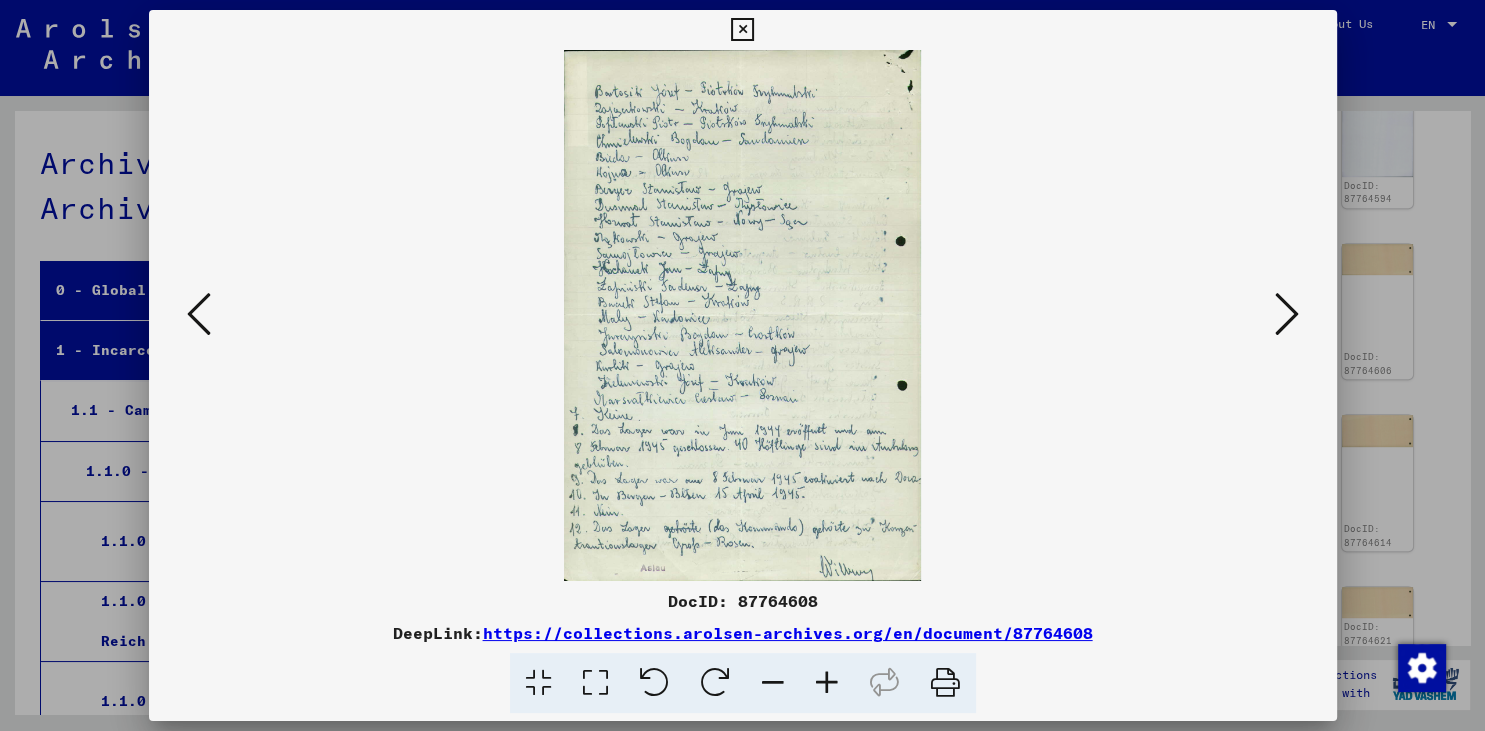 click at bounding box center [199, 314] 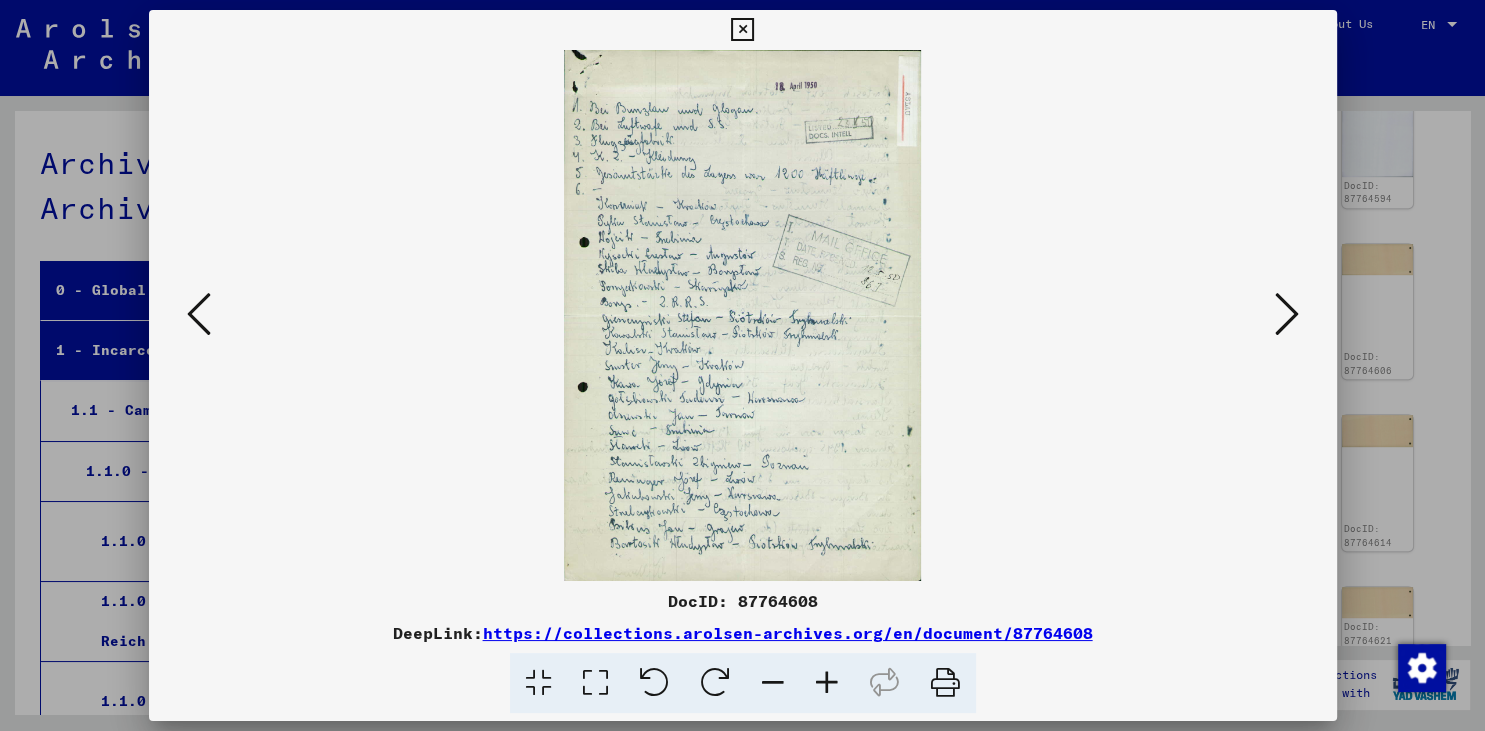 click at bounding box center [199, 314] 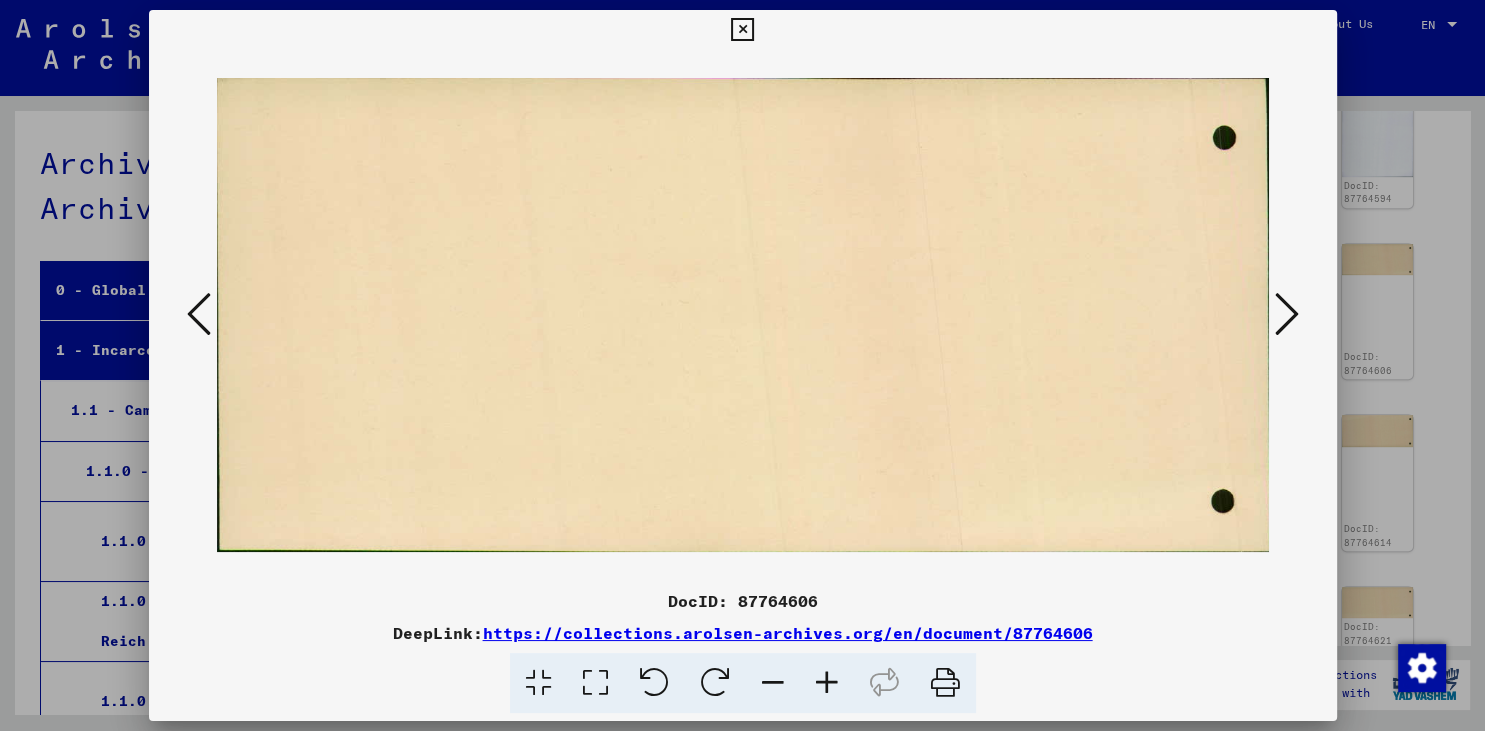 click at bounding box center [1287, 314] 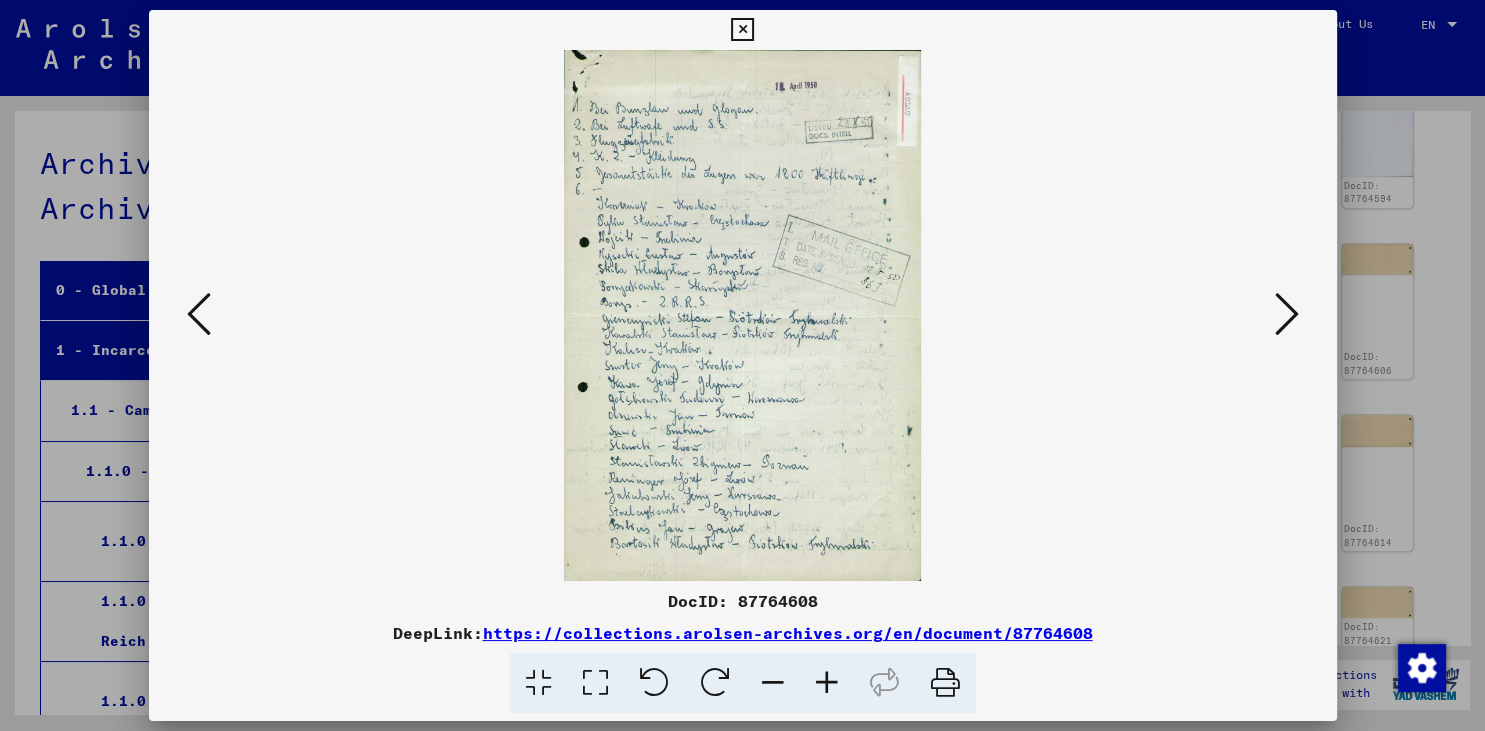 click at bounding box center [1287, 314] 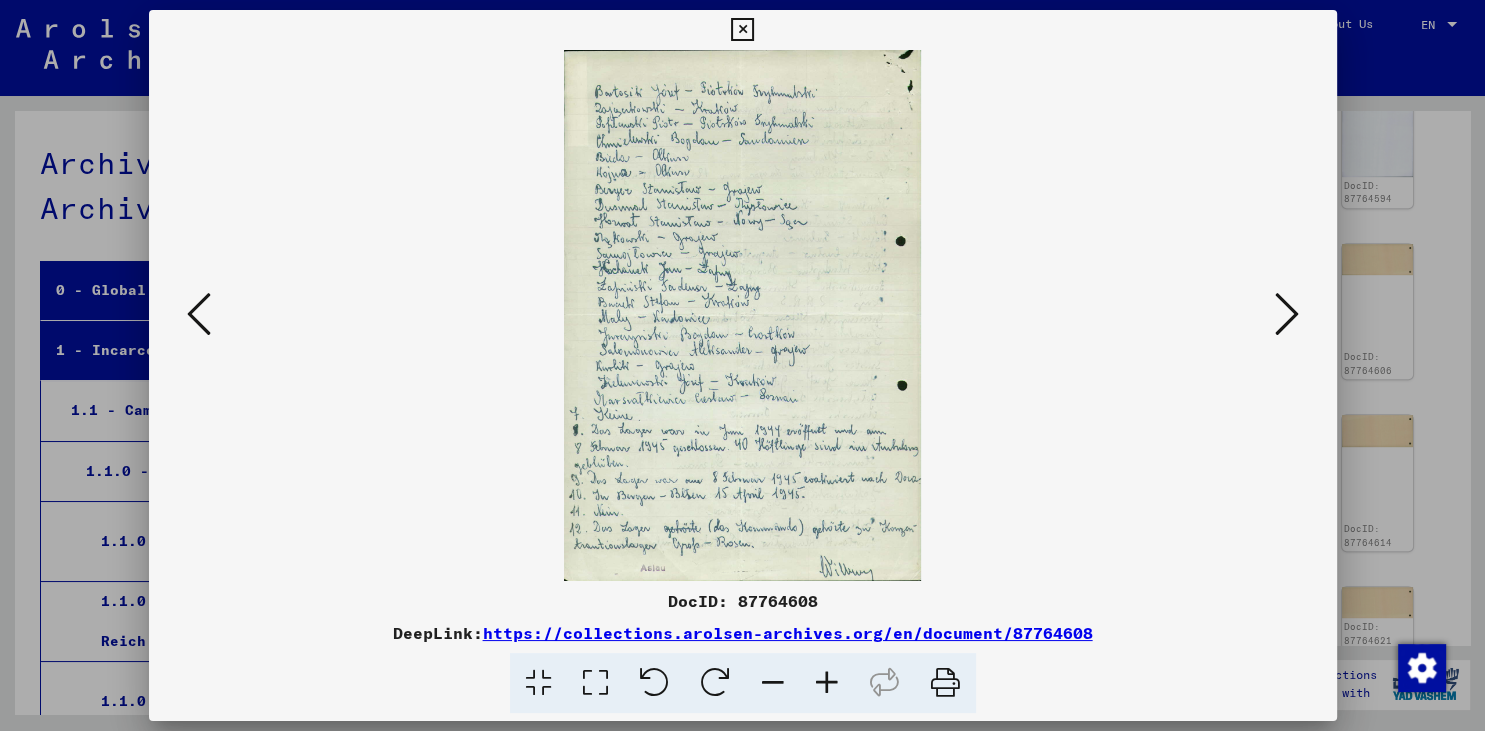 click at bounding box center (1287, 314) 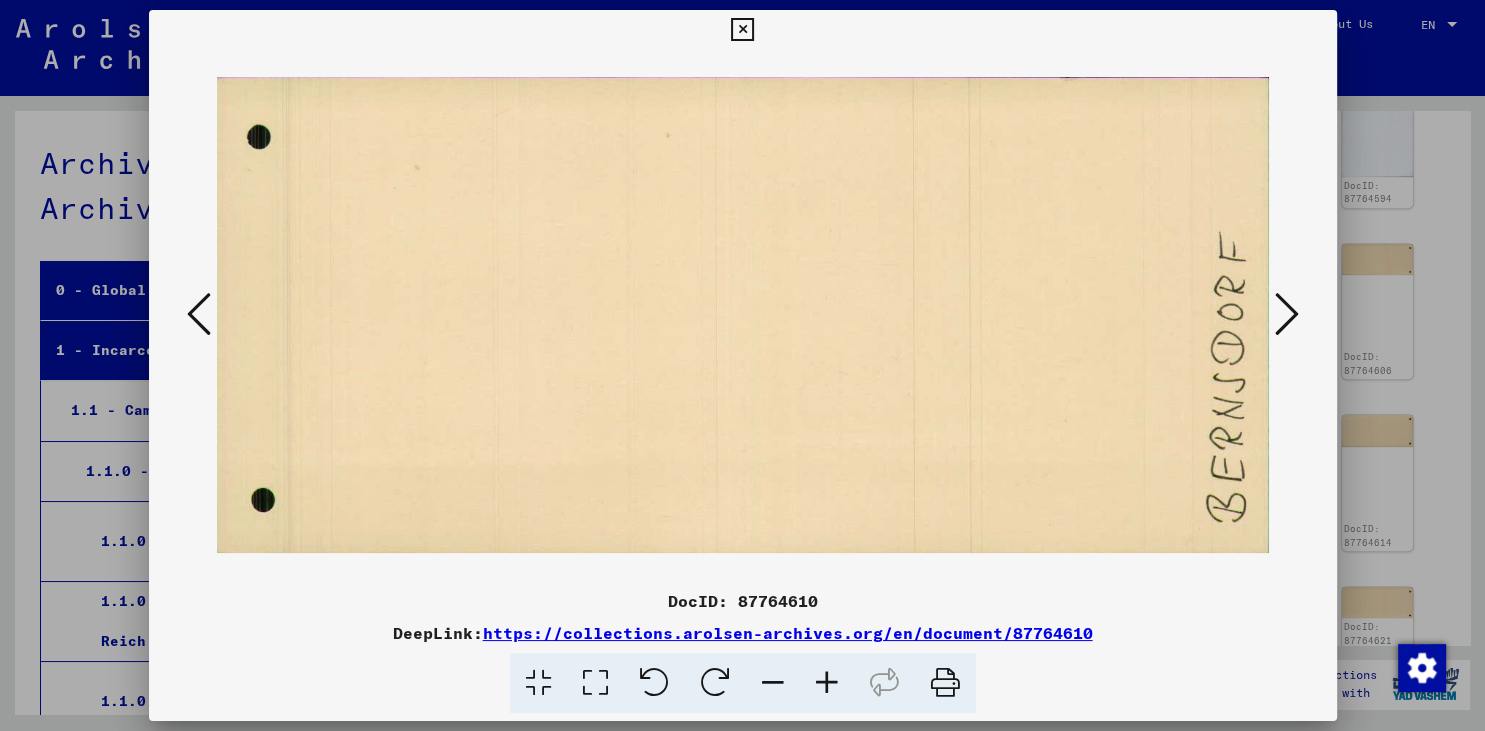click at bounding box center (1287, 314) 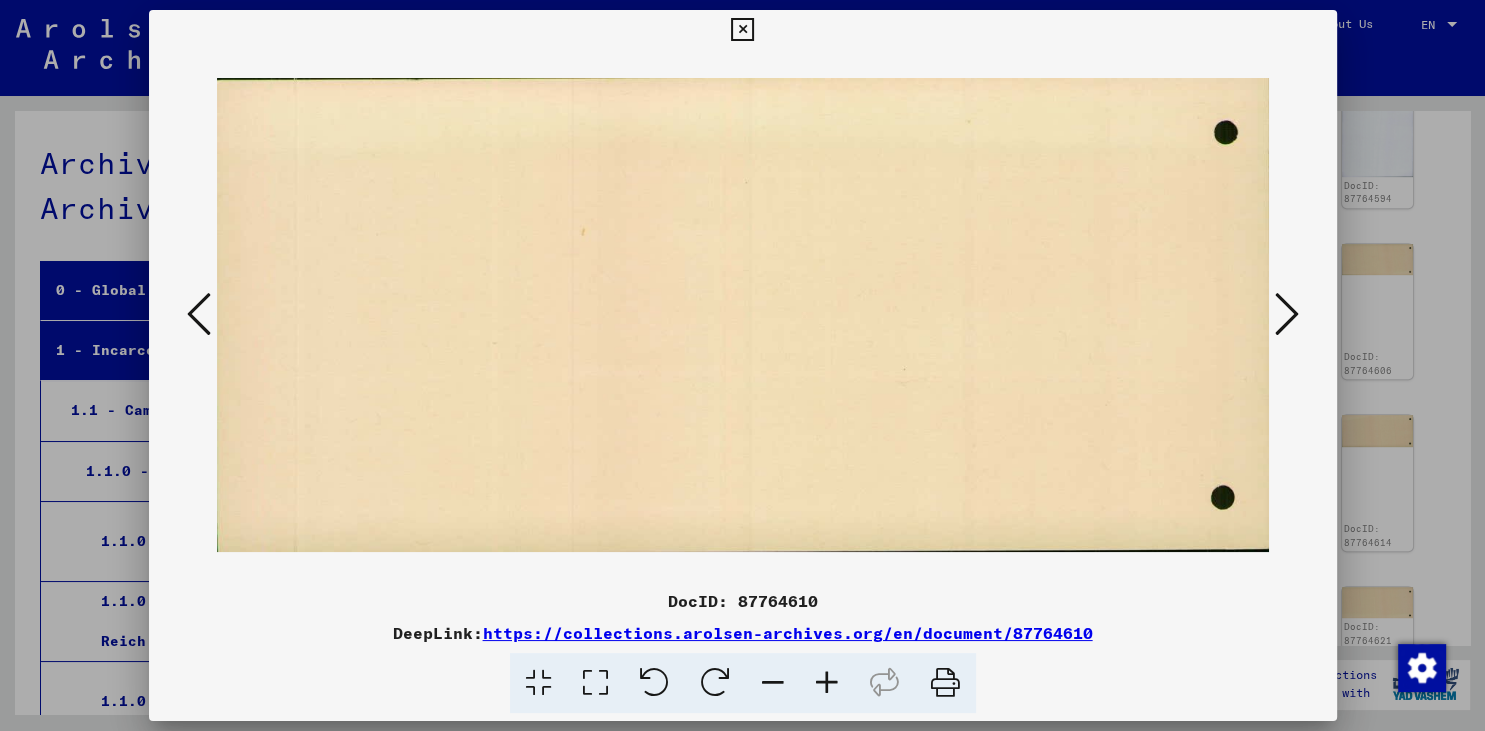 click at bounding box center [1287, 314] 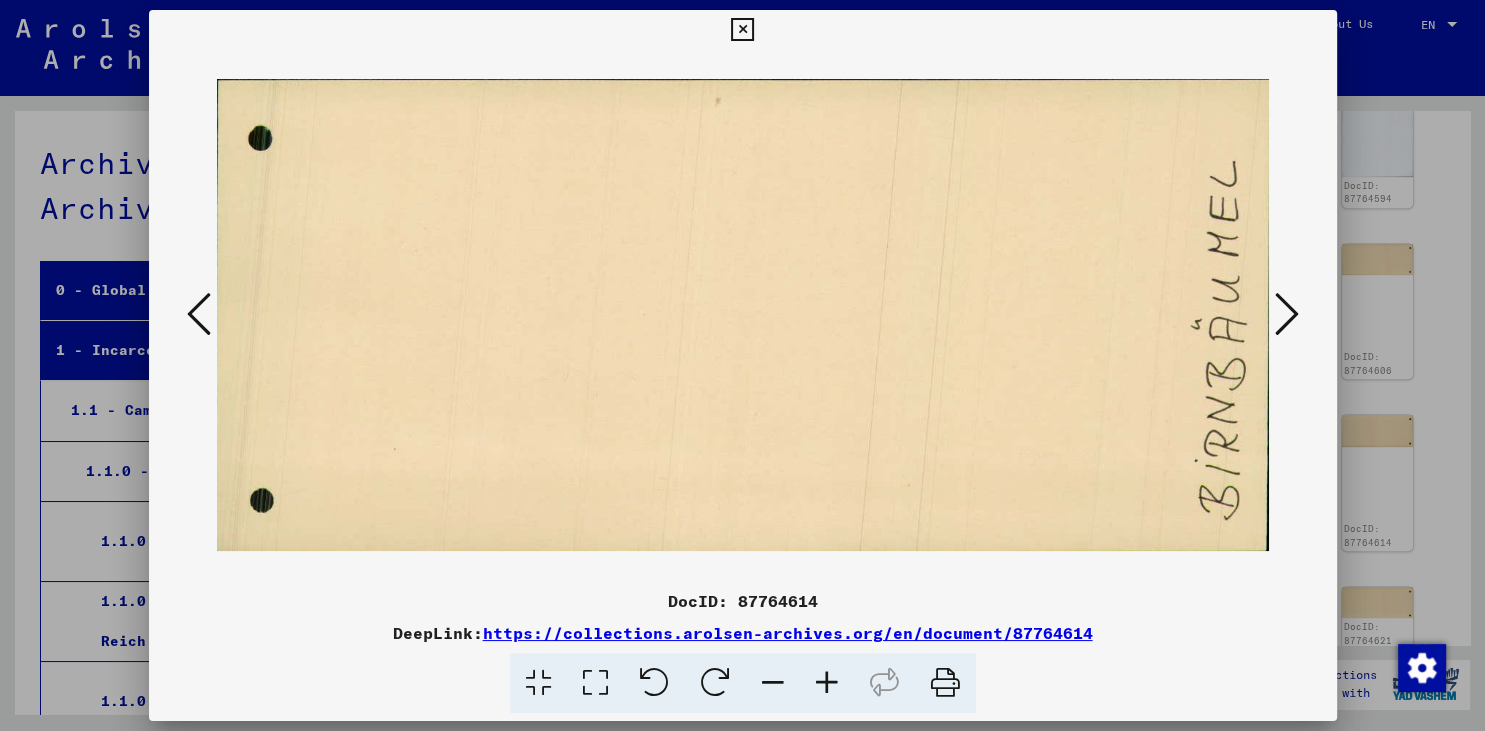 click at bounding box center [1287, 314] 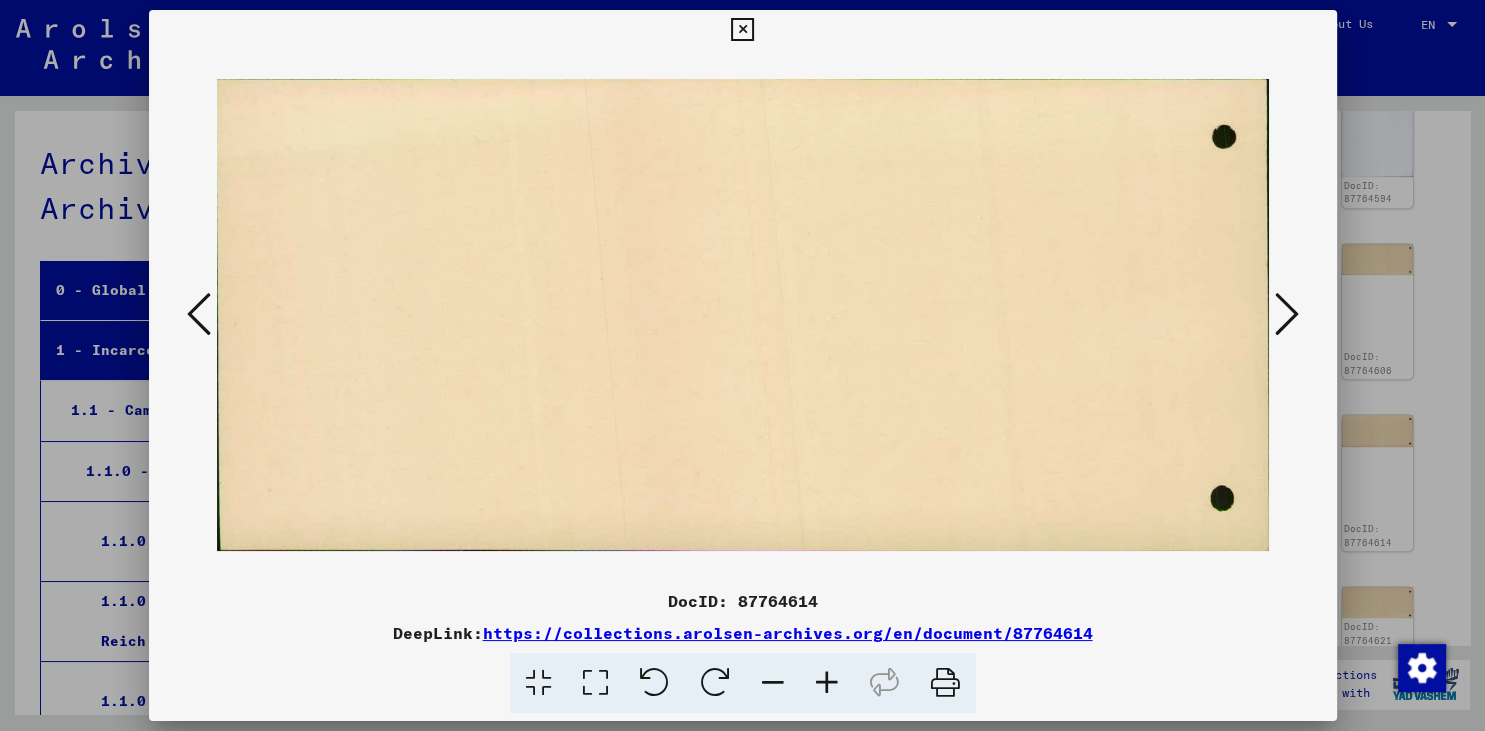 click at bounding box center [1287, 314] 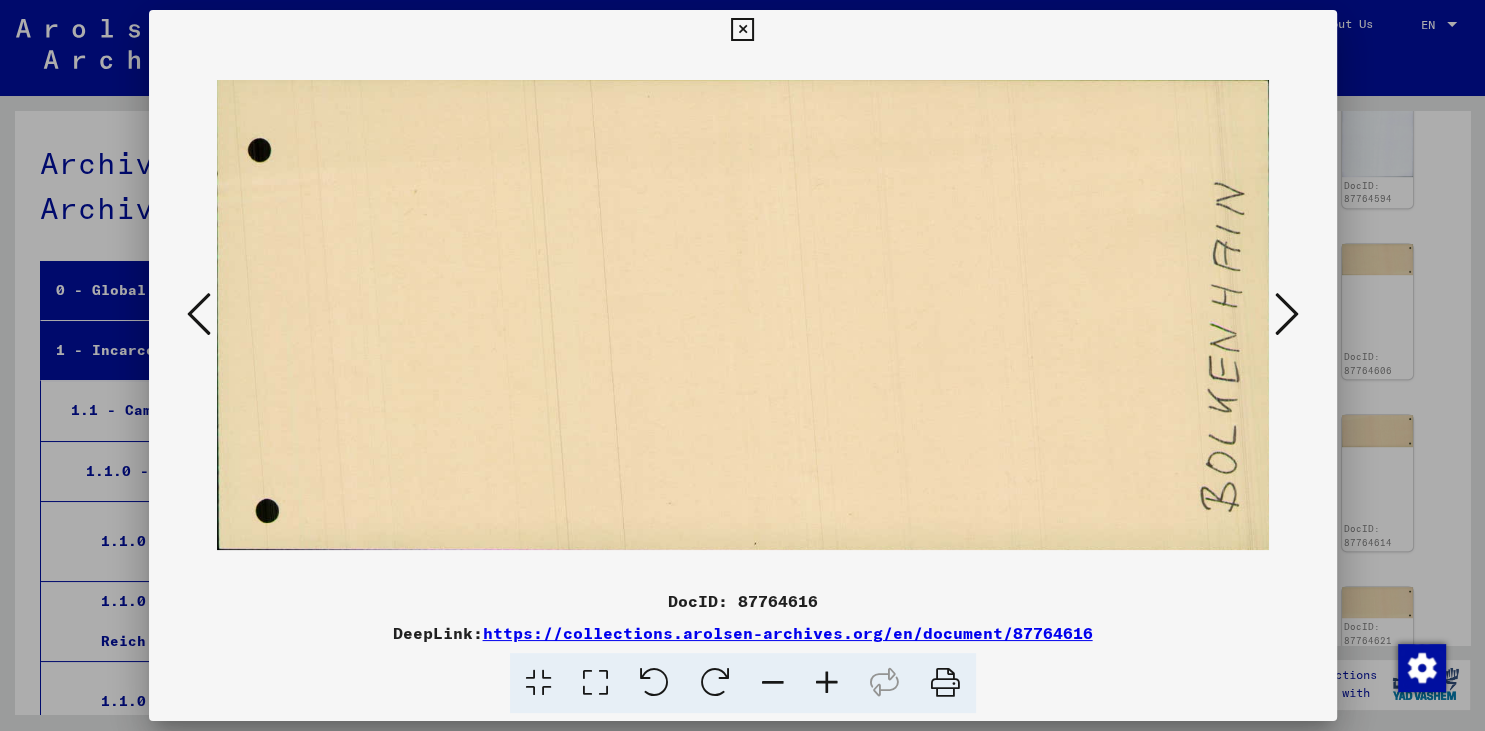 click at bounding box center (1287, 314) 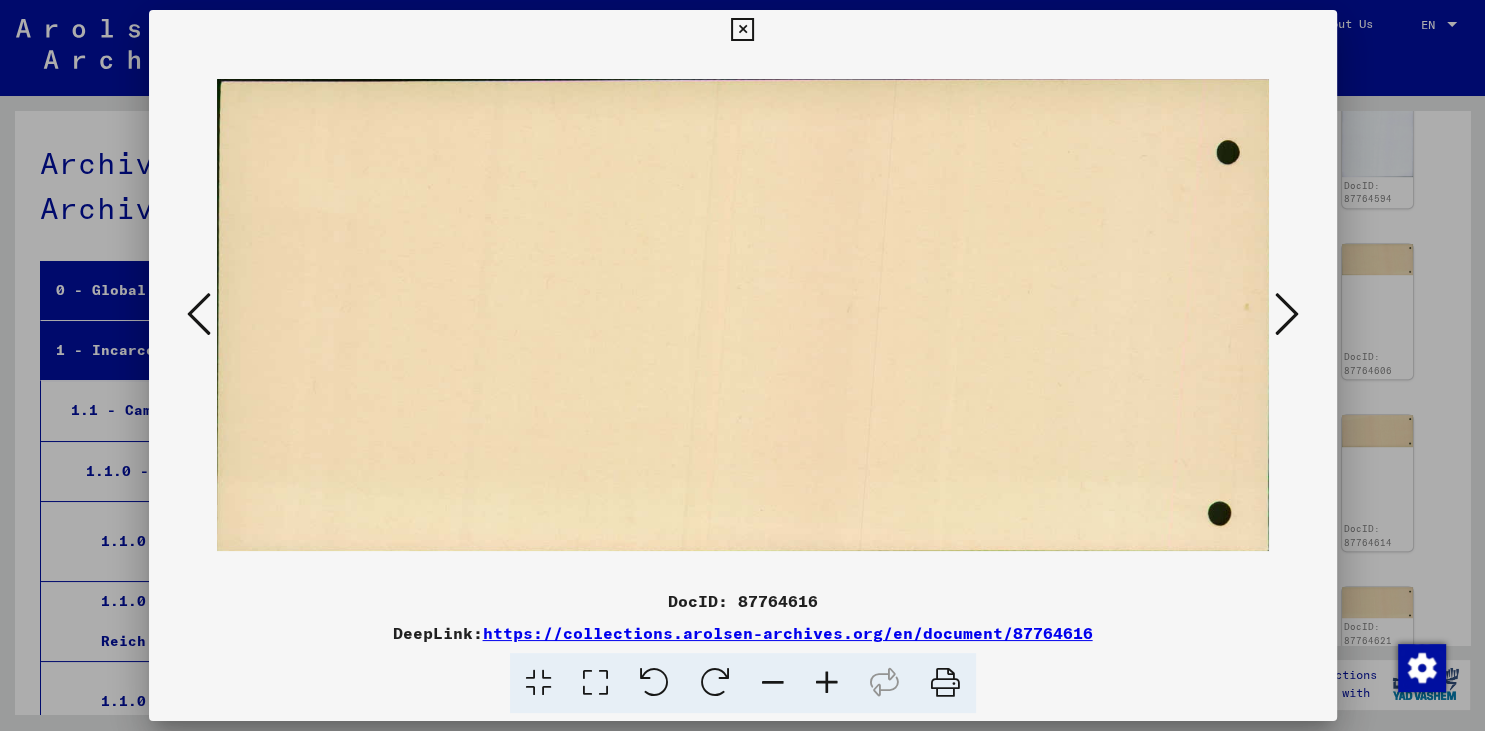 click at bounding box center (1287, 314) 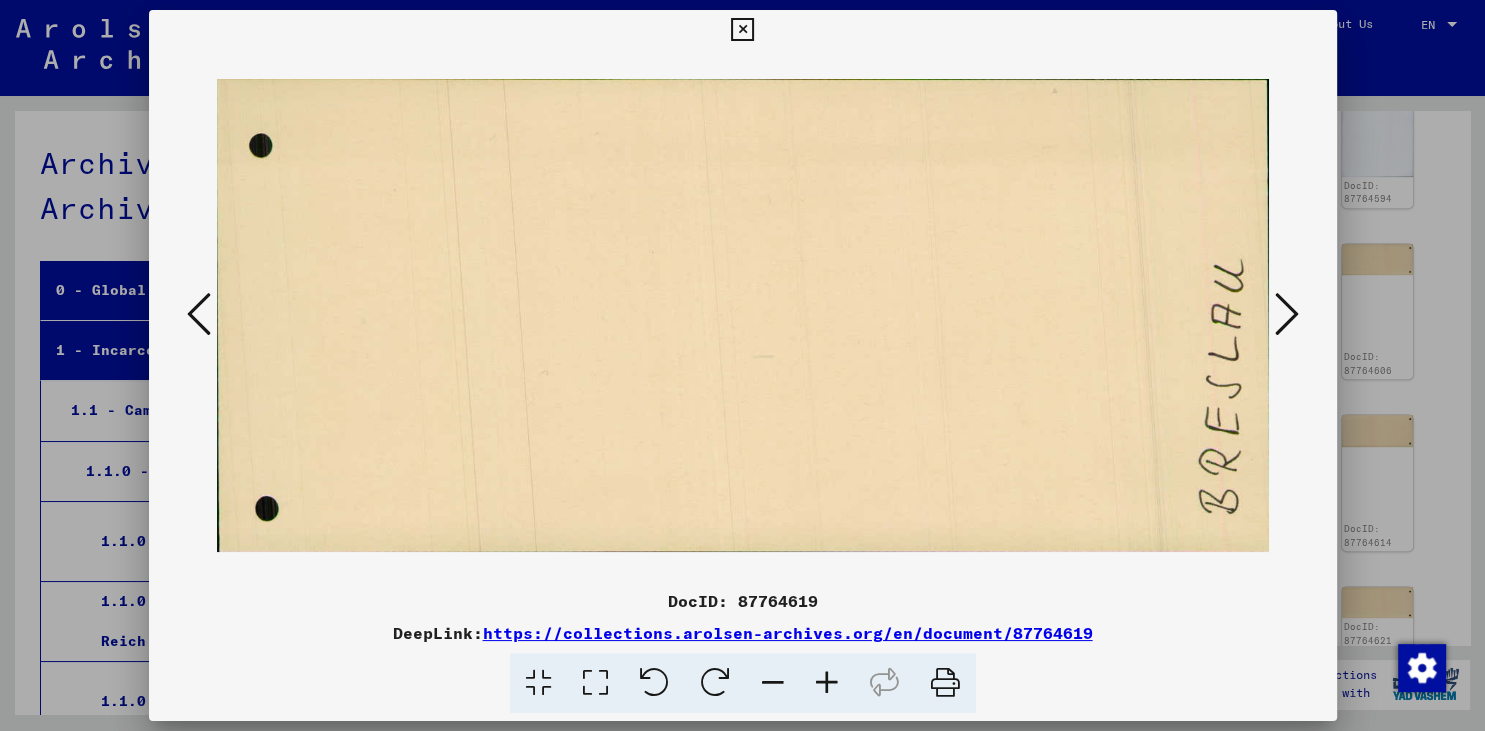 click at bounding box center (1287, 314) 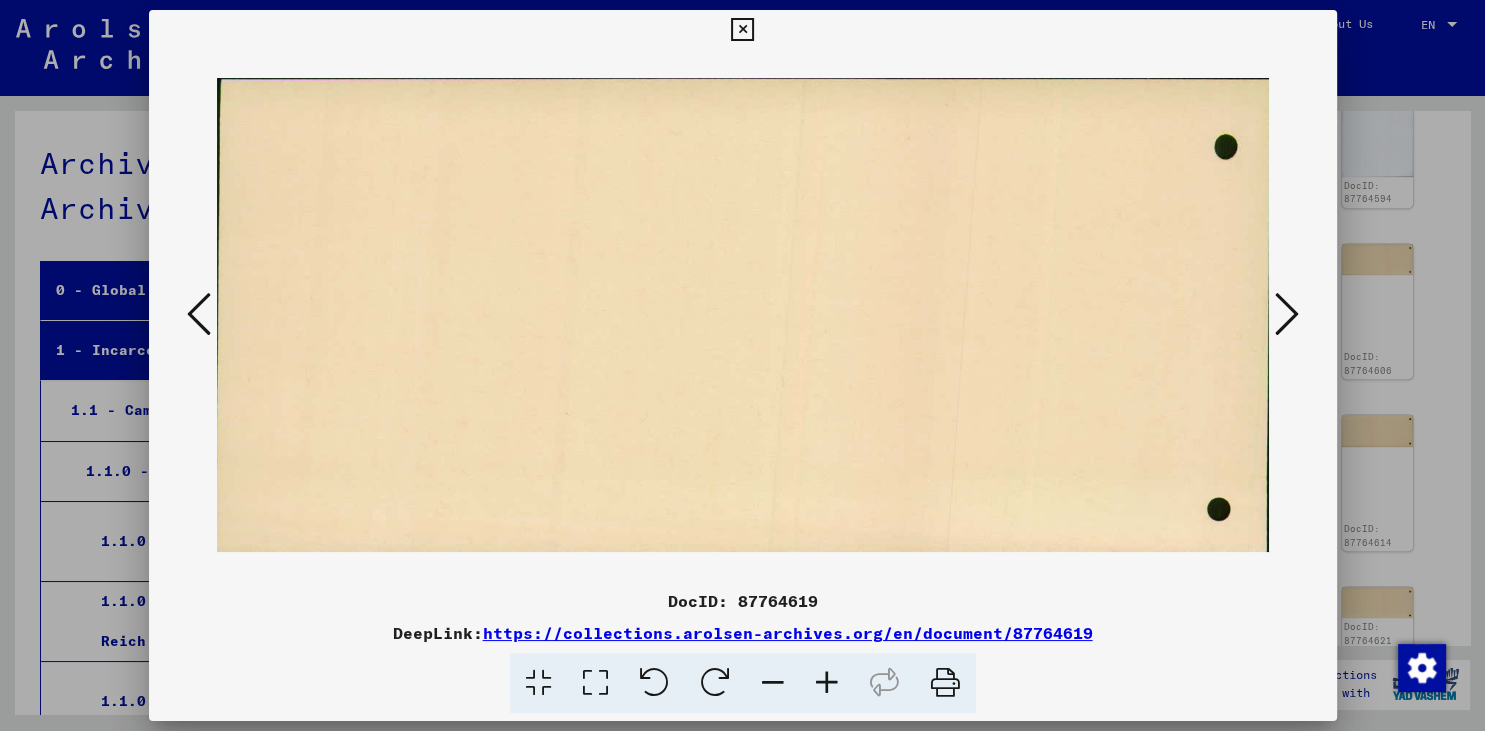 click at bounding box center (1287, 314) 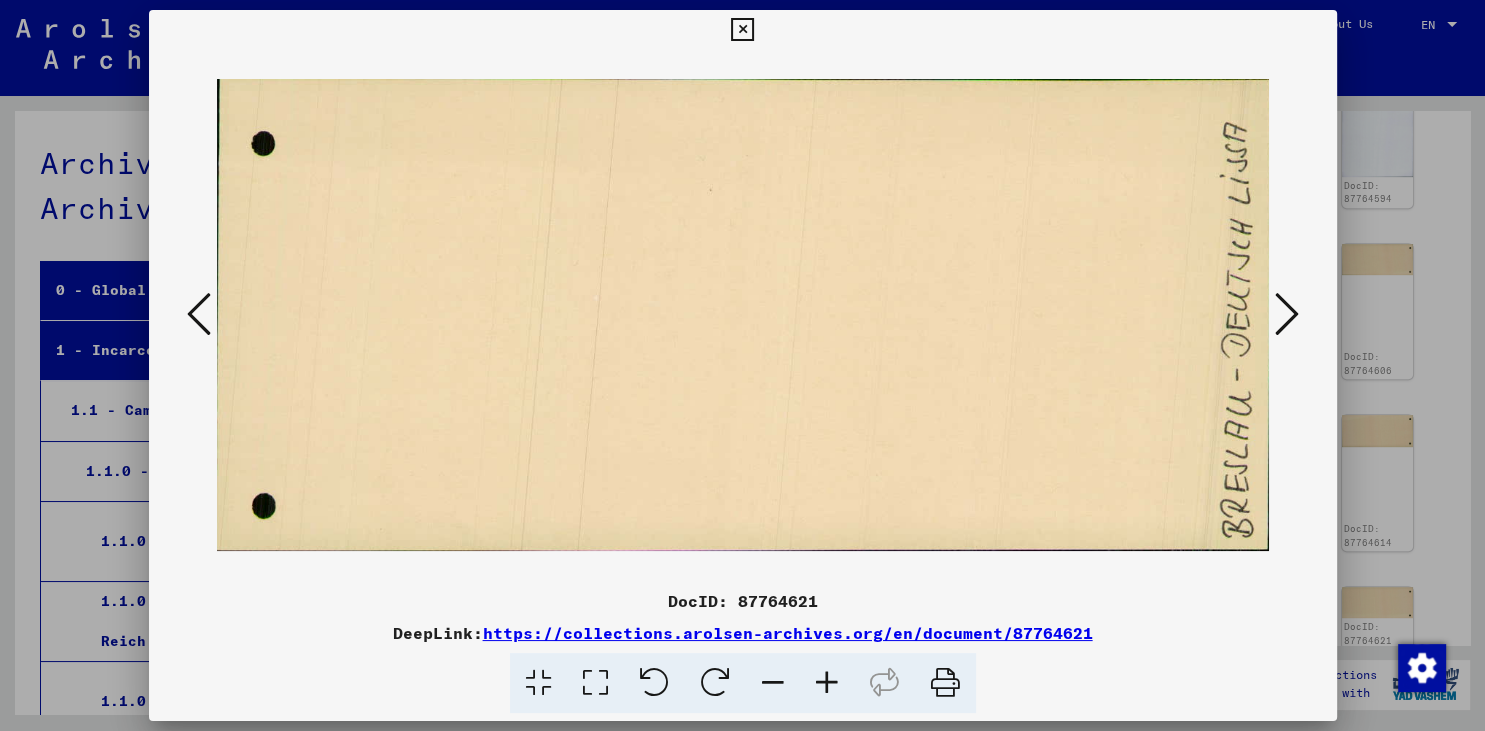 click at bounding box center (1287, 314) 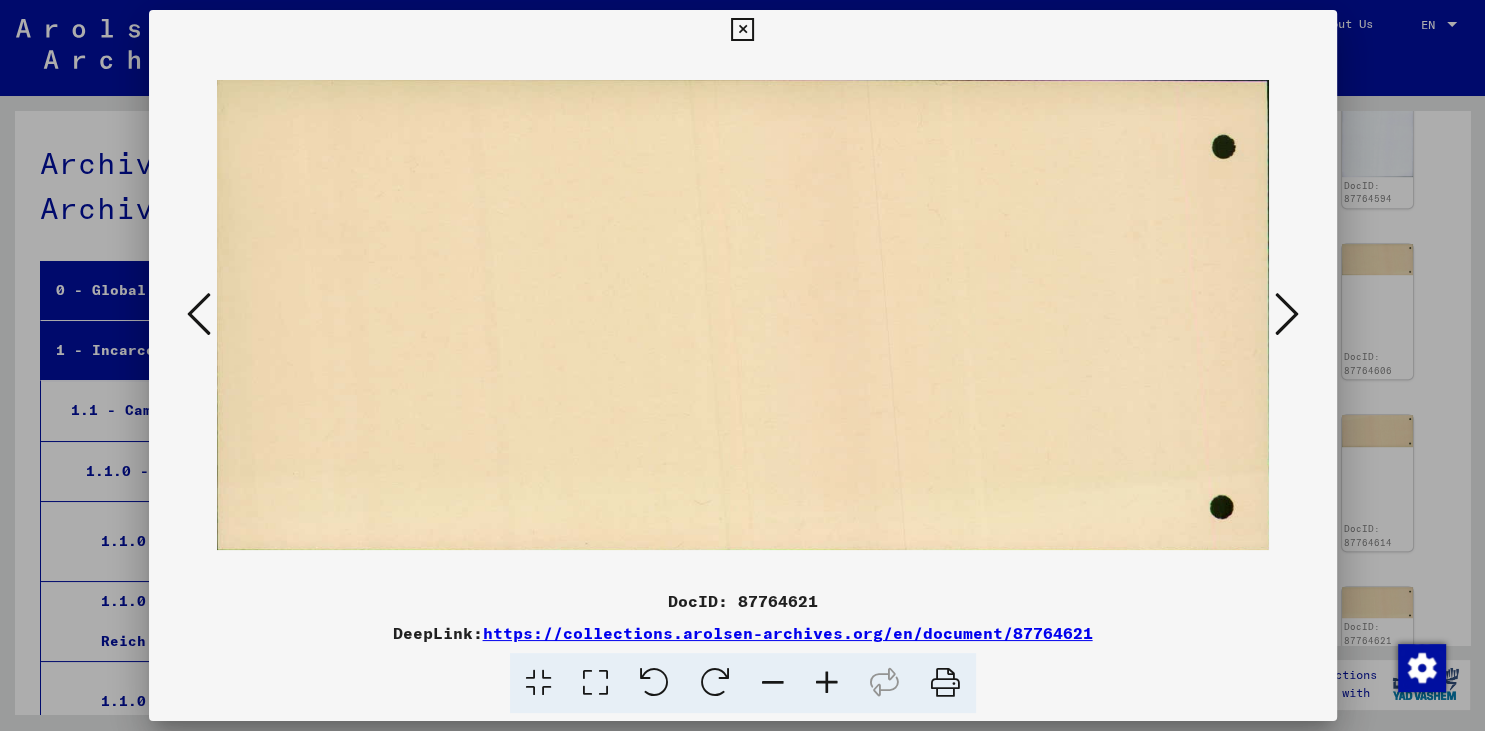 click at bounding box center (1287, 314) 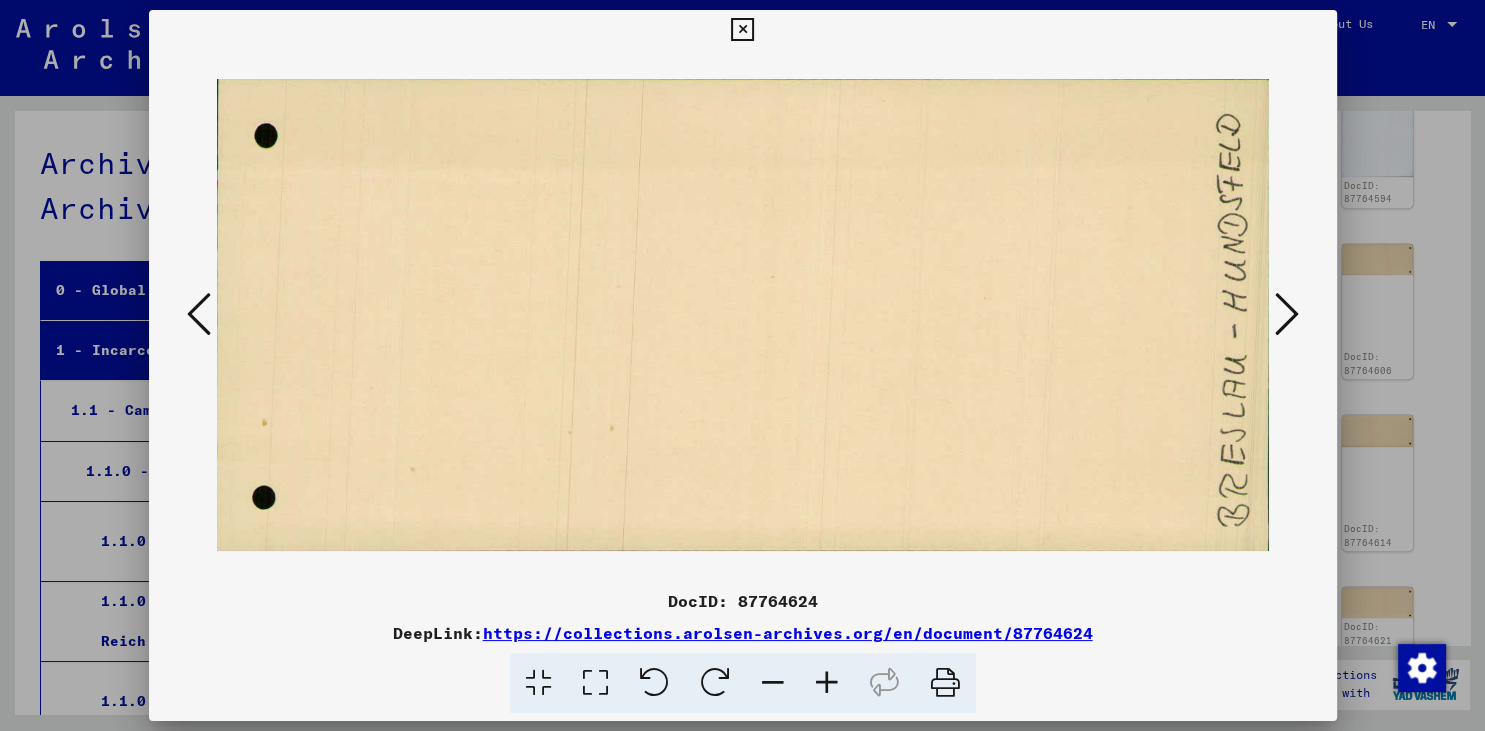 click at bounding box center (1287, 314) 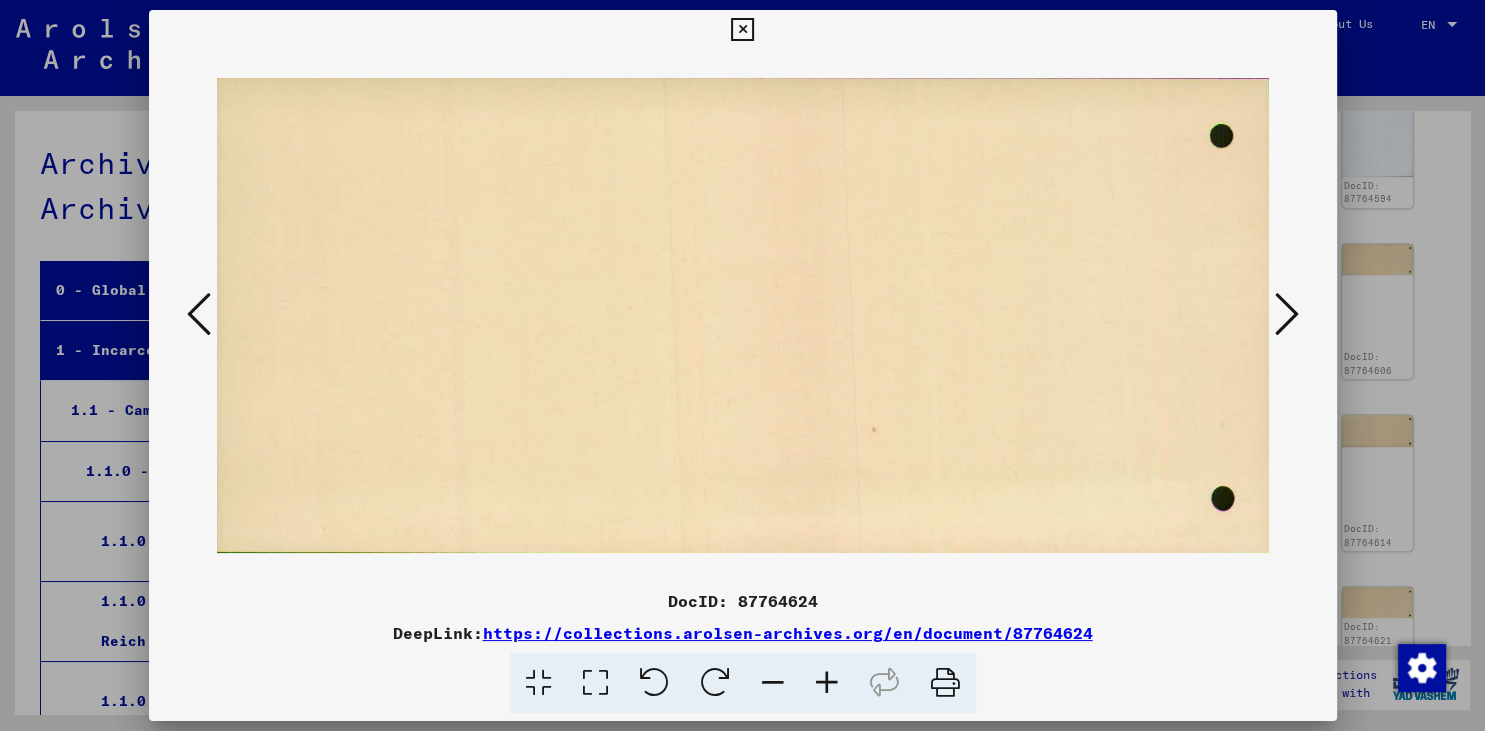 click at bounding box center (742, 30) 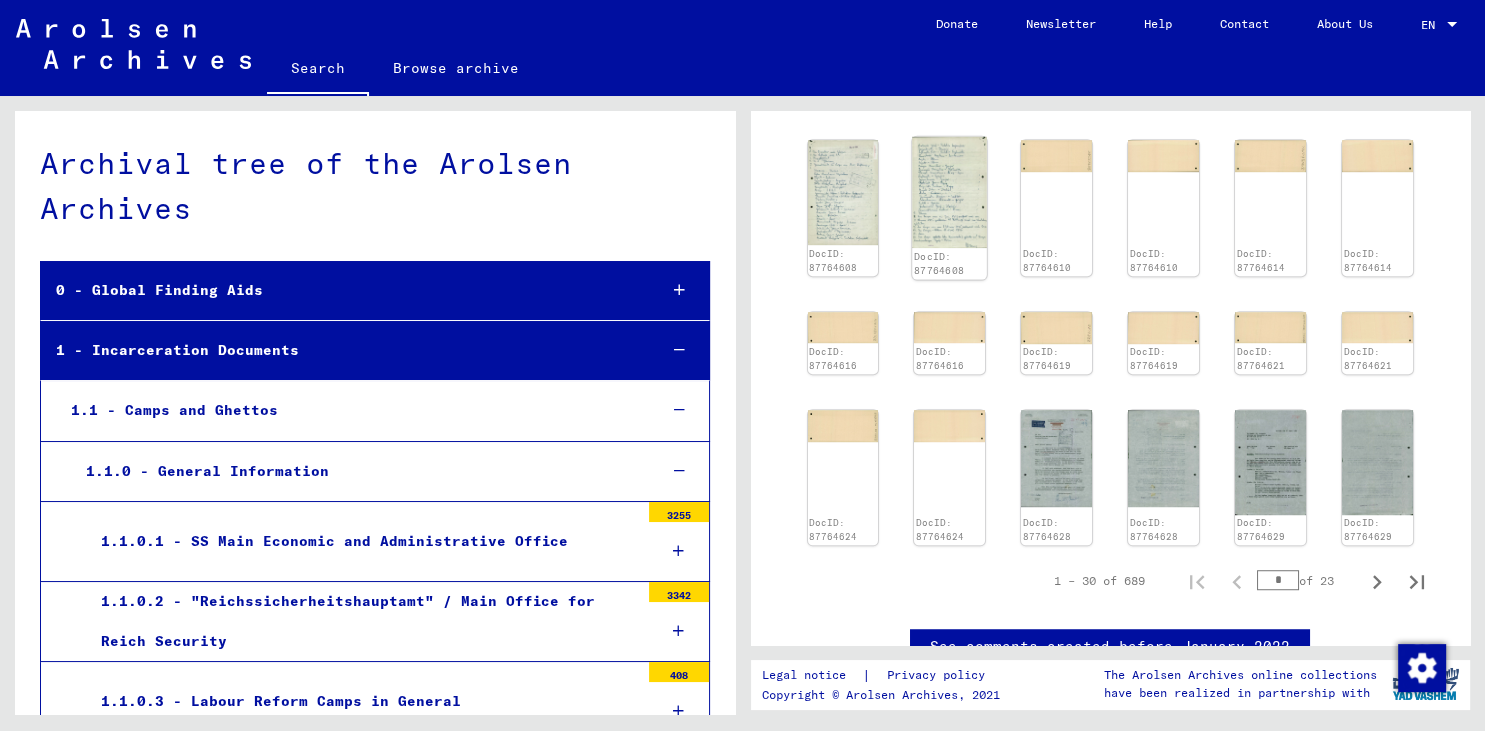 scroll, scrollTop: 1325, scrollLeft: 0, axis: vertical 